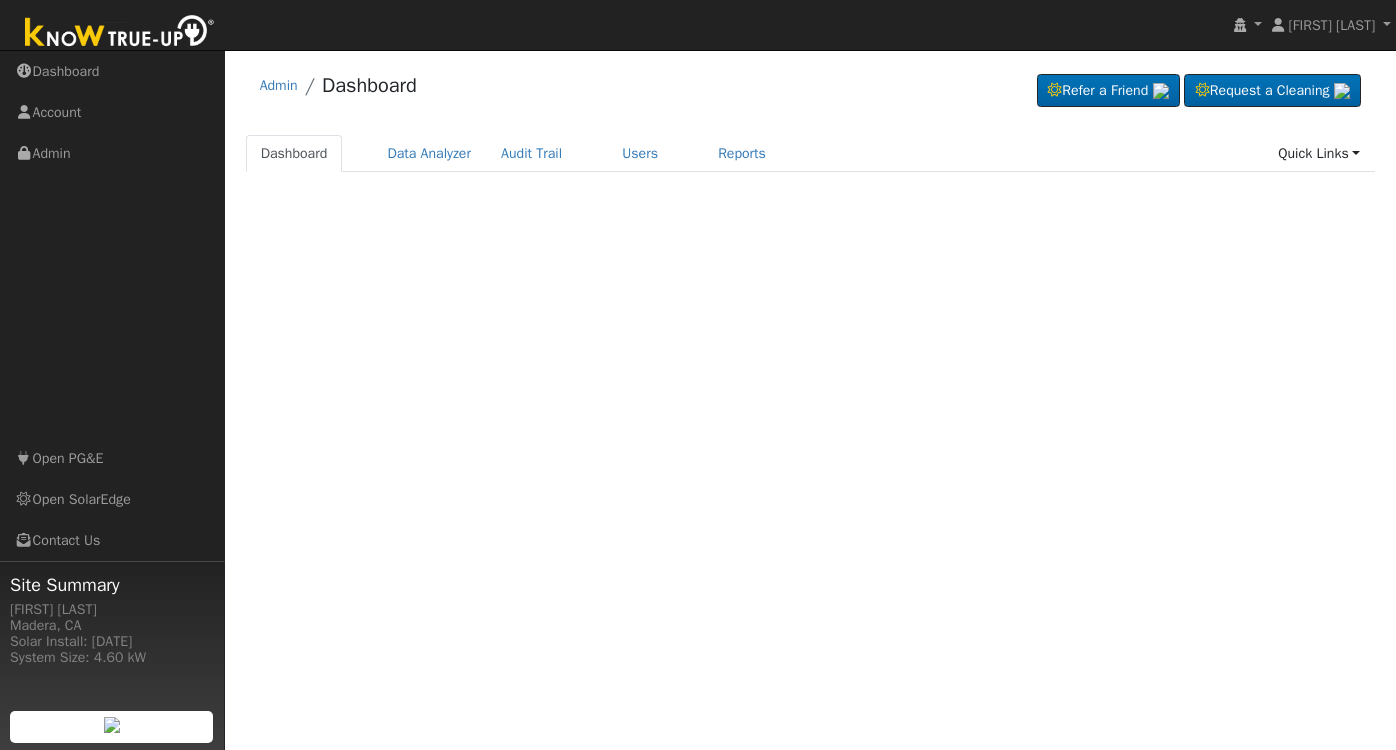 scroll, scrollTop: 0, scrollLeft: 0, axis: both 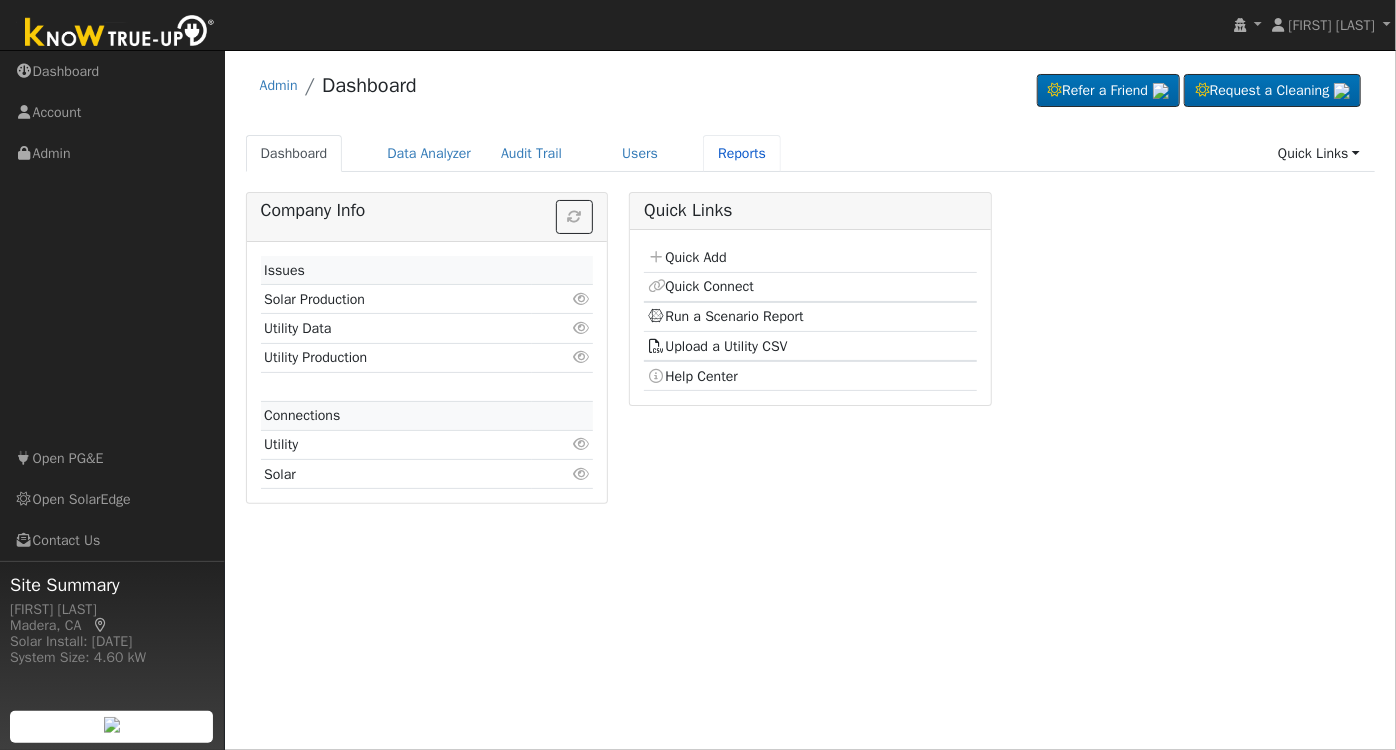 click on "Reports" at bounding box center [742, 153] 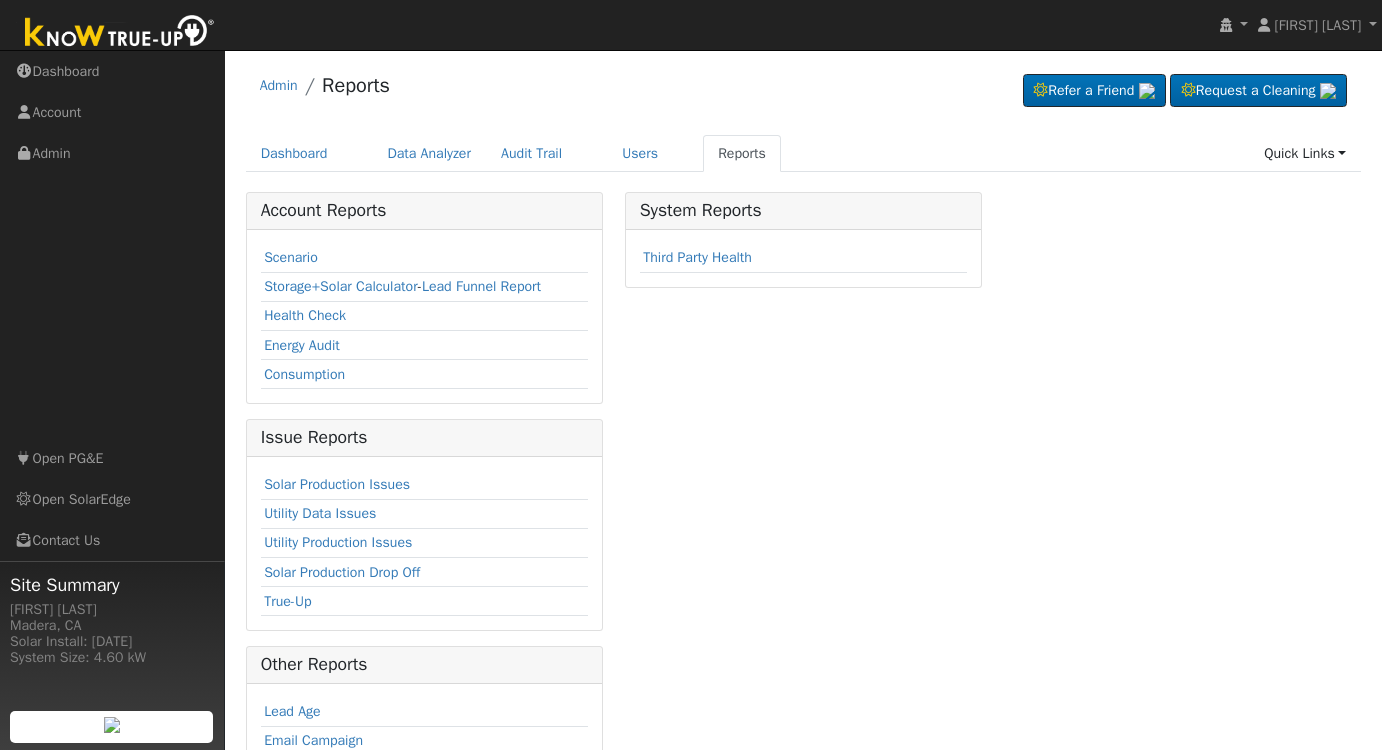 scroll, scrollTop: 0, scrollLeft: 0, axis: both 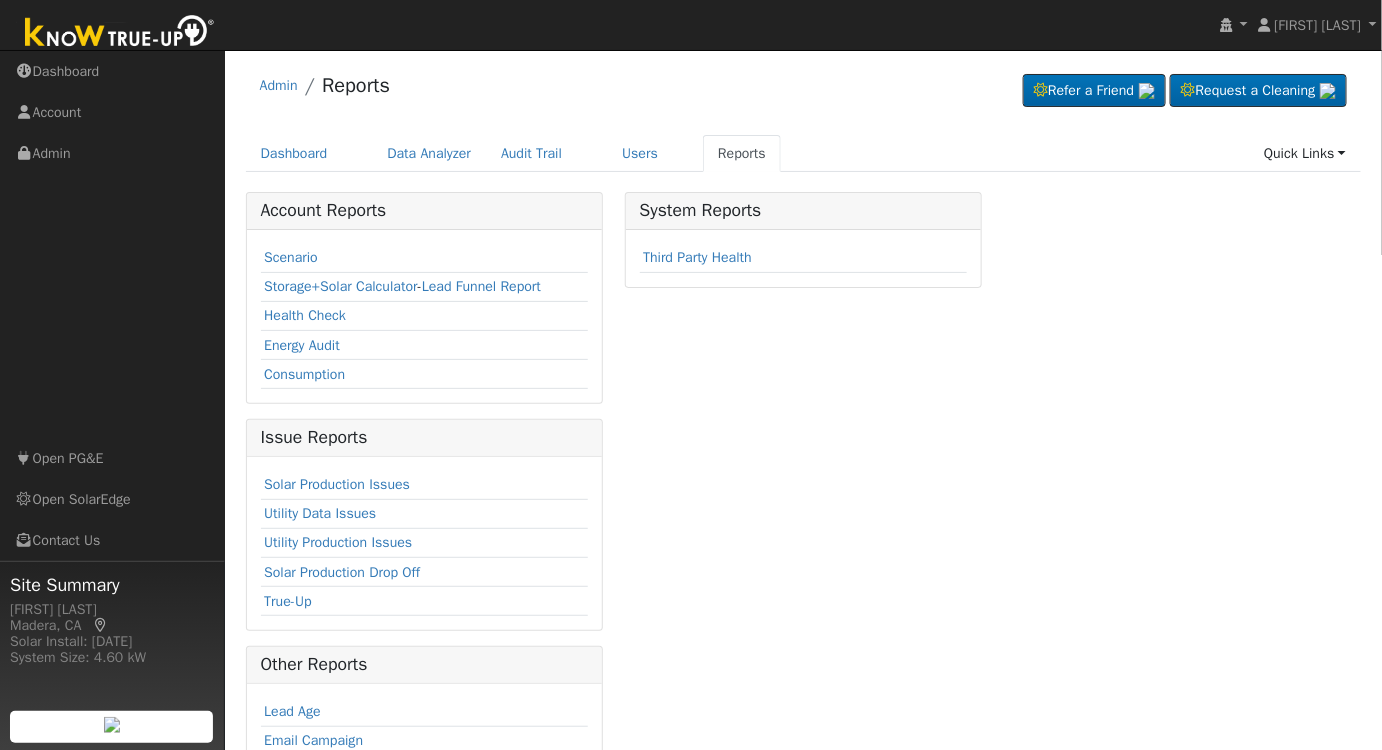 click on "Scenario" at bounding box center [291, 257] 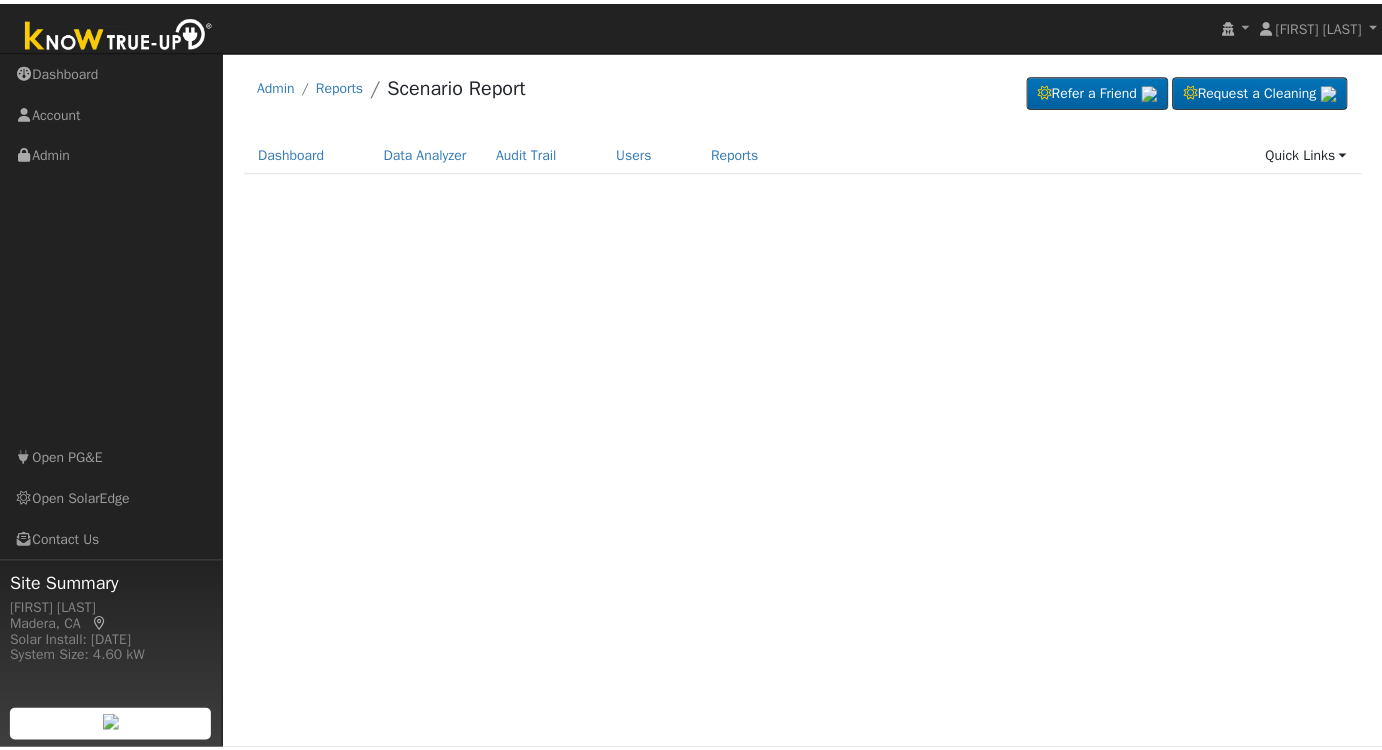 scroll, scrollTop: 0, scrollLeft: 0, axis: both 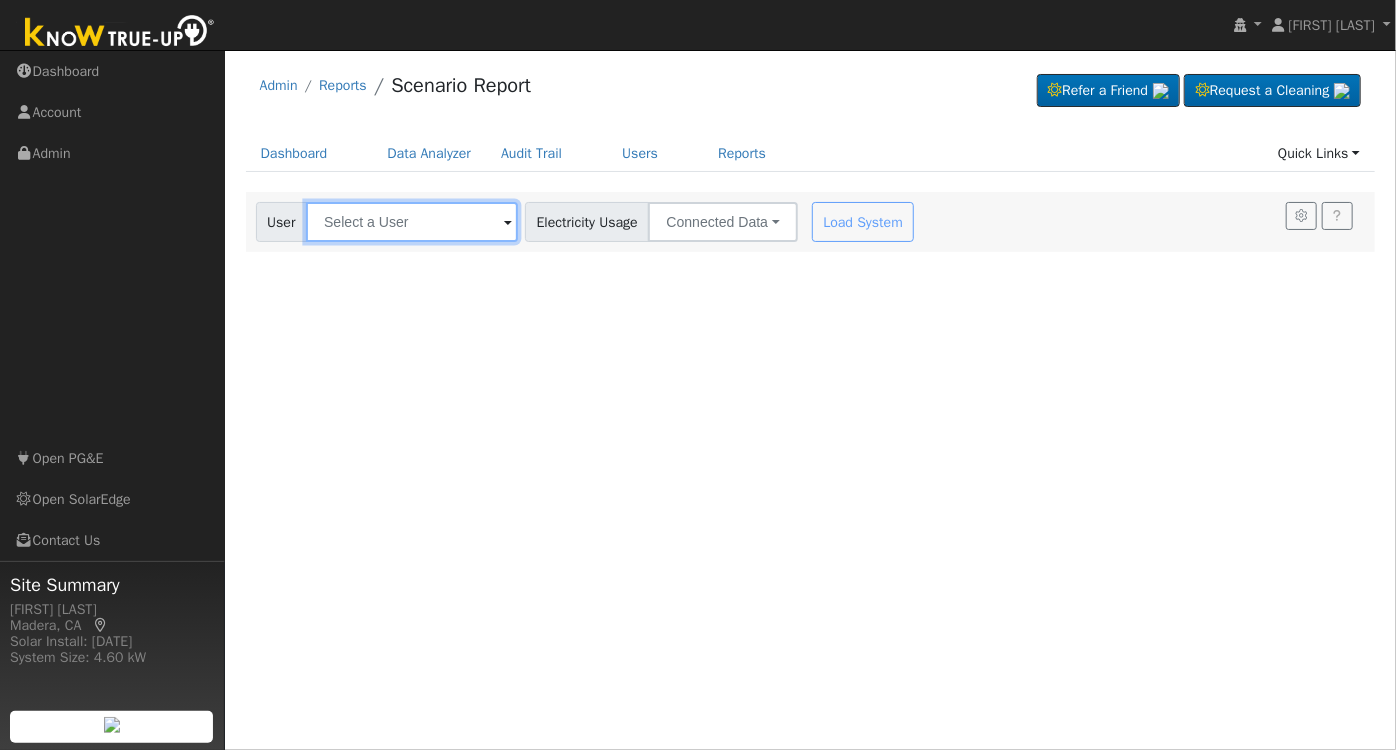 click at bounding box center [412, 222] 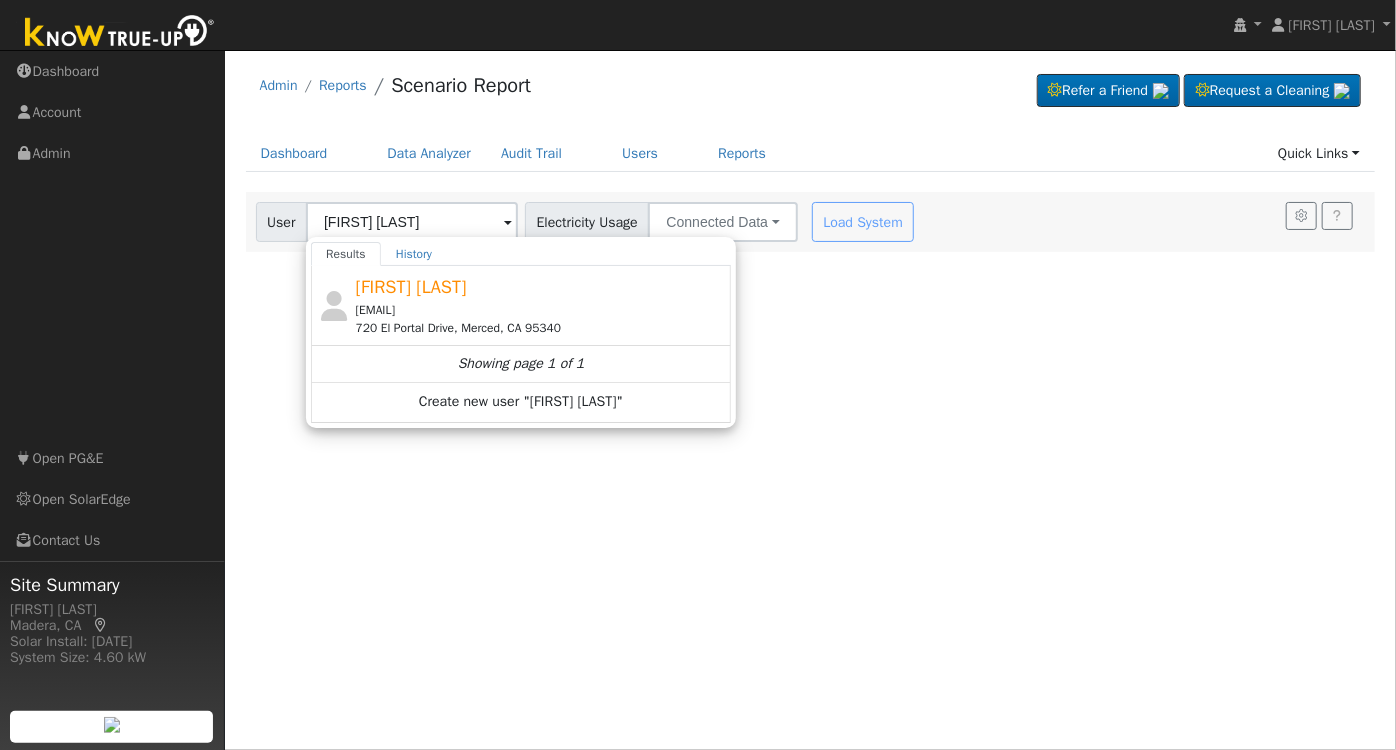 click on "[FIRST] [LAST] [EMAIL] 720 El Portal Drive, Merced, CA 95340" at bounding box center (541, 305) 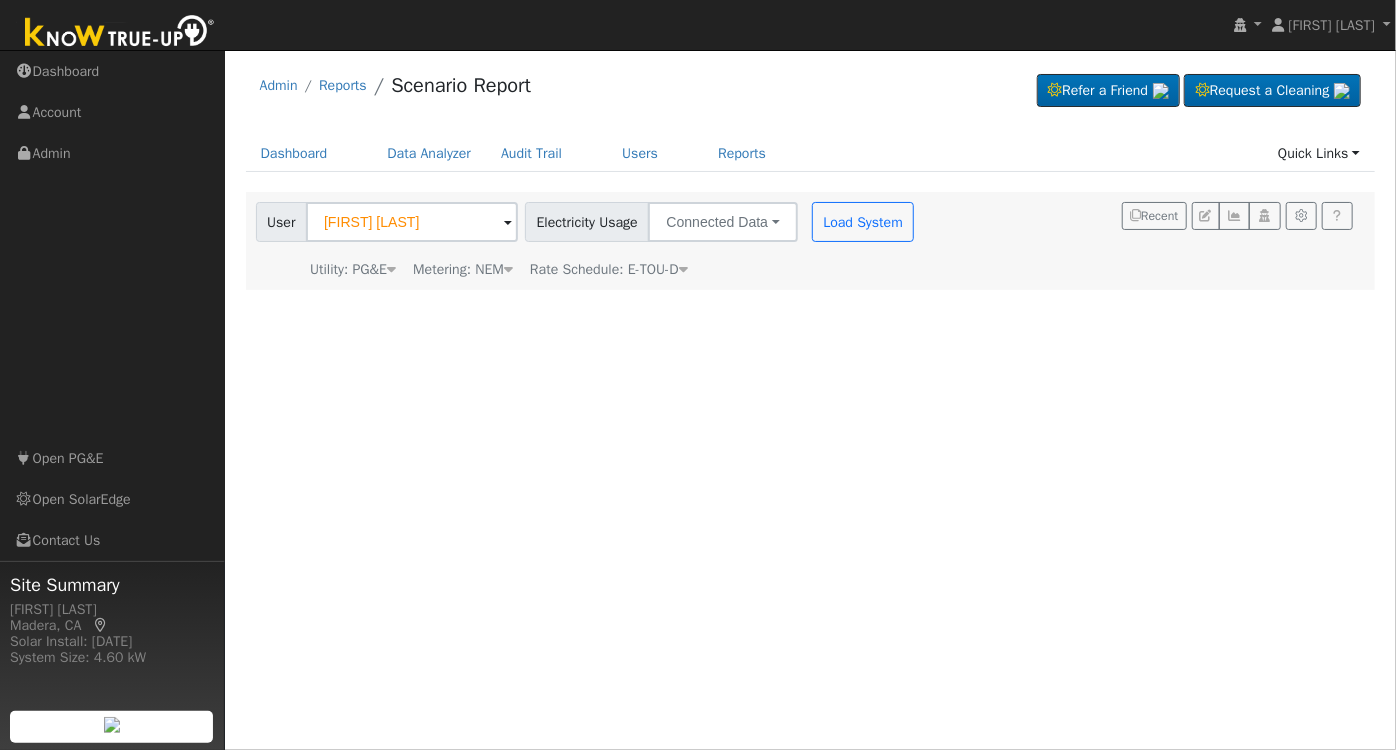 drag, startPoint x: 471, startPoint y: 353, endPoint x: 961, endPoint y: 248, distance: 501.12375 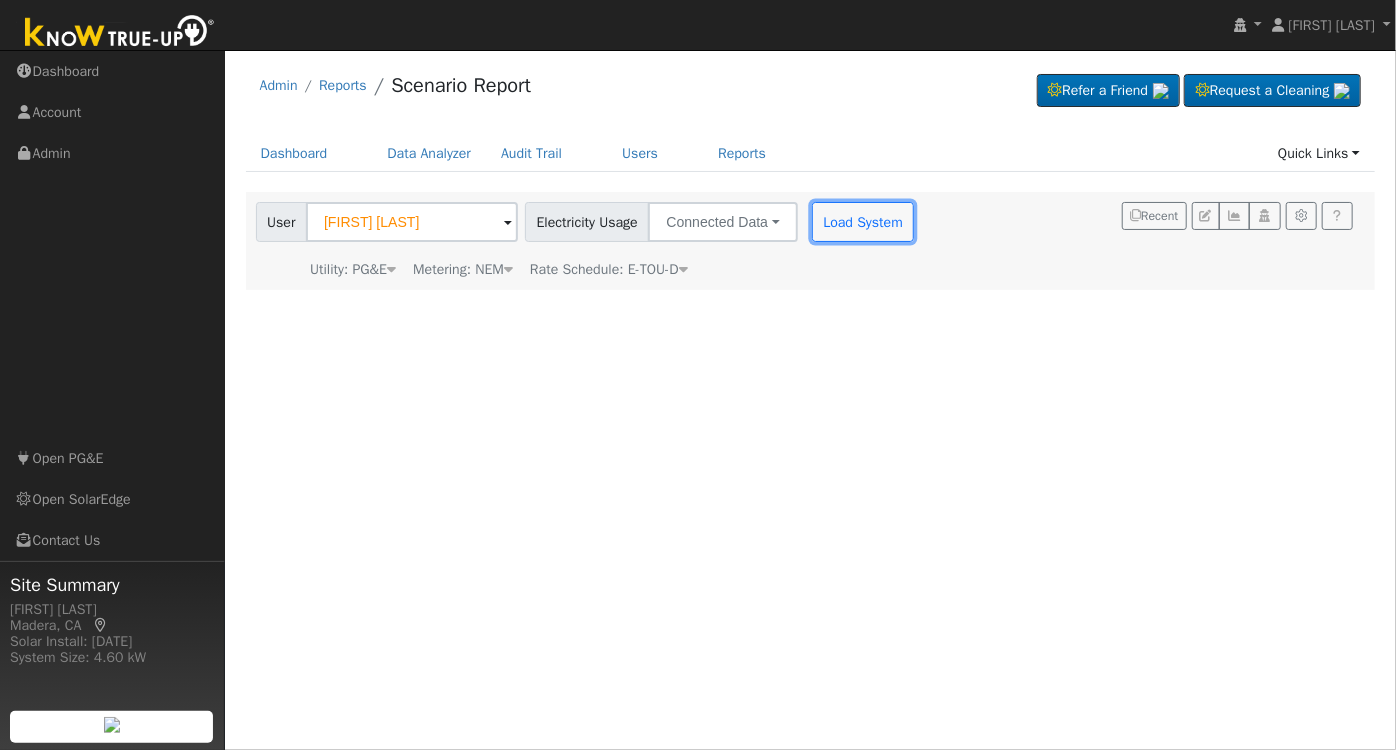 click on "Load System" at bounding box center [863, 222] 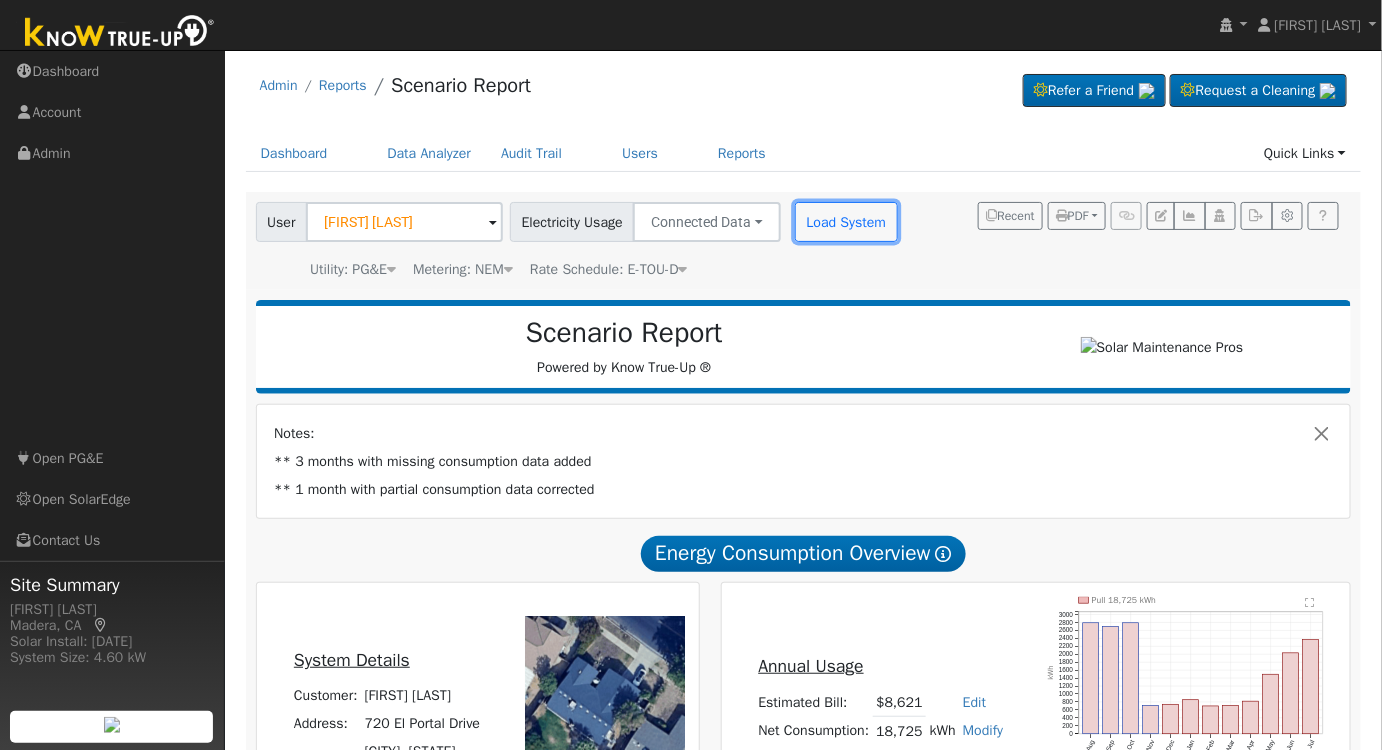 click on "Load System" at bounding box center (846, 222) 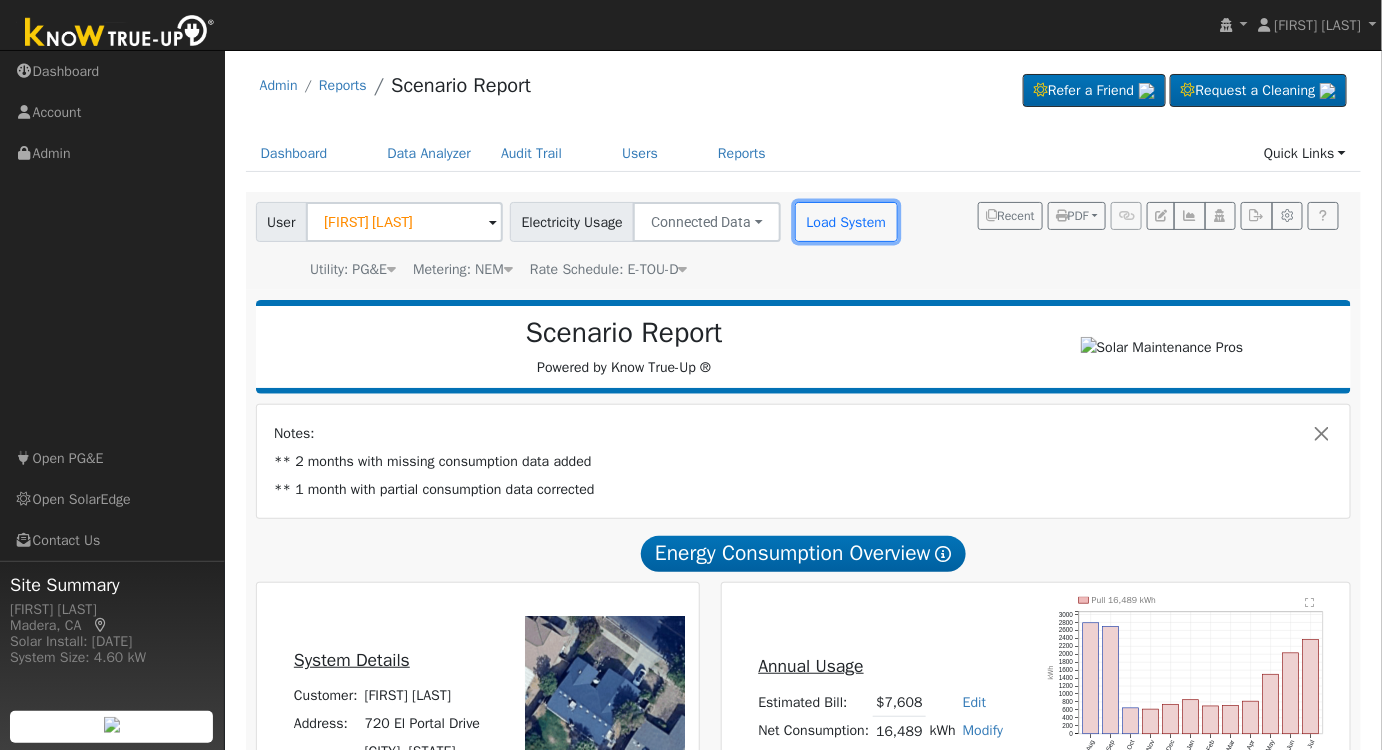 click on "Load System" at bounding box center [846, 222] 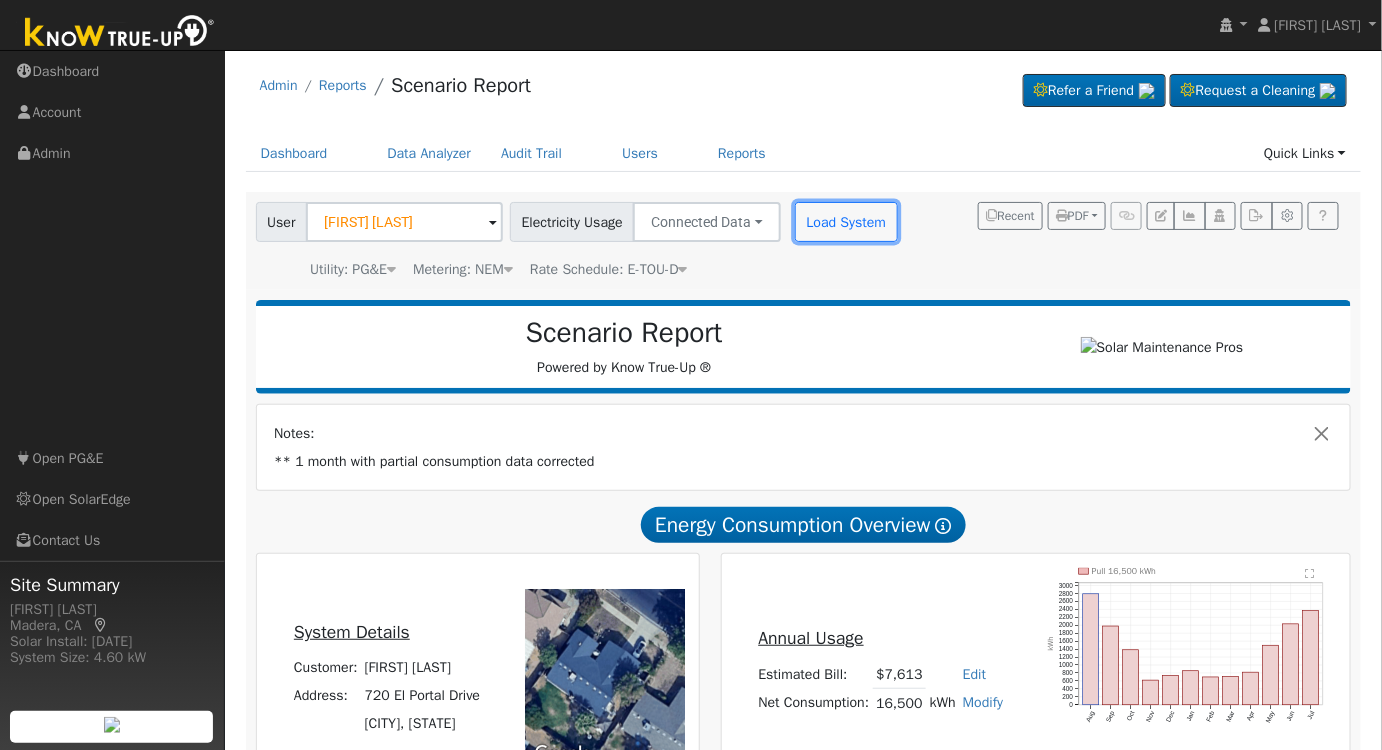 click on "Load System" at bounding box center (846, 222) 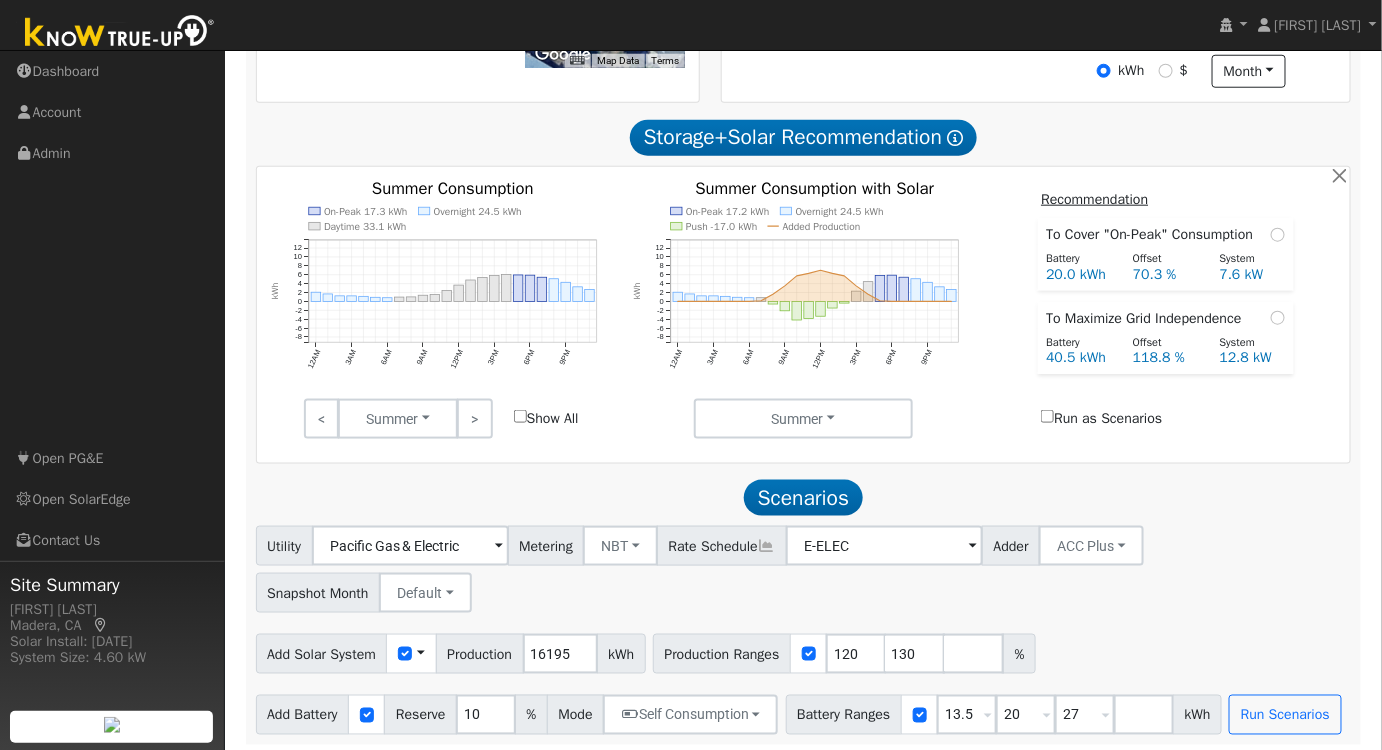 scroll, scrollTop: 613, scrollLeft: 0, axis: vertical 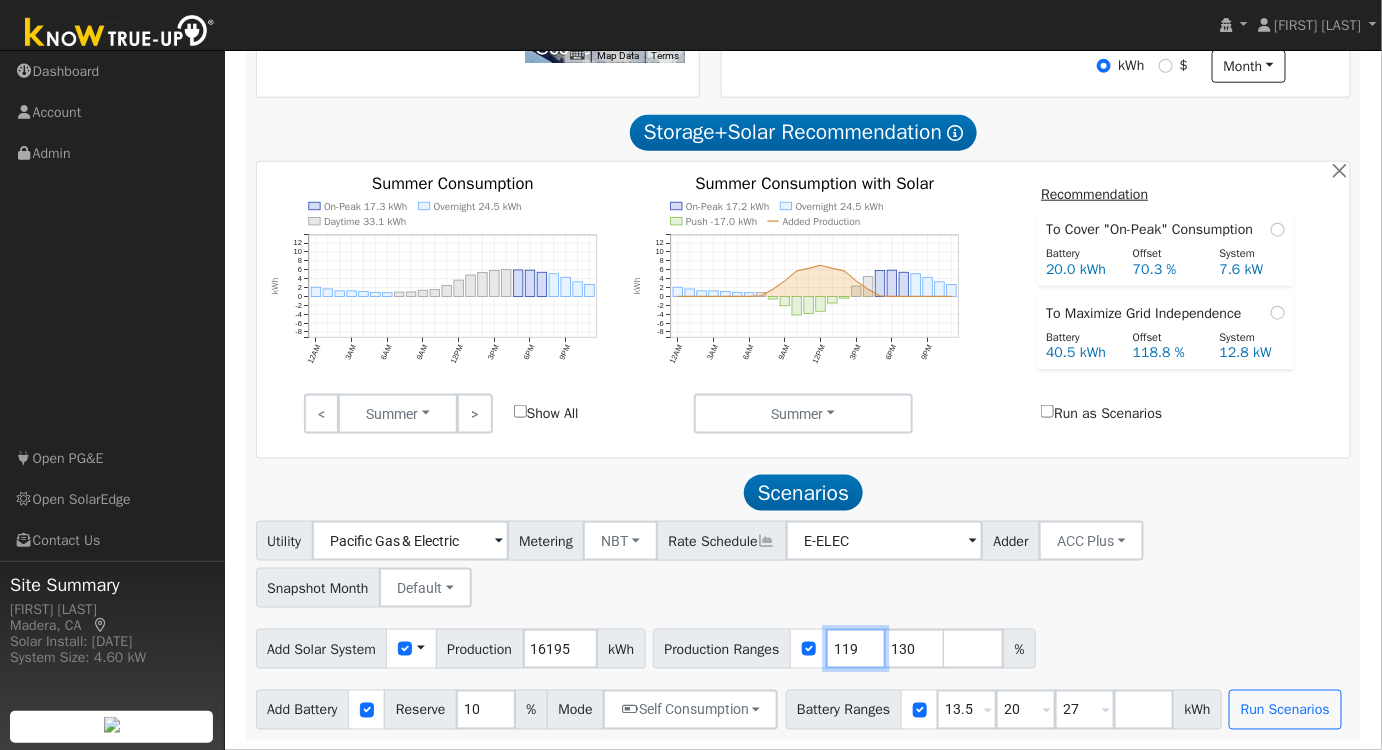 click on "119" at bounding box center [856, 649] 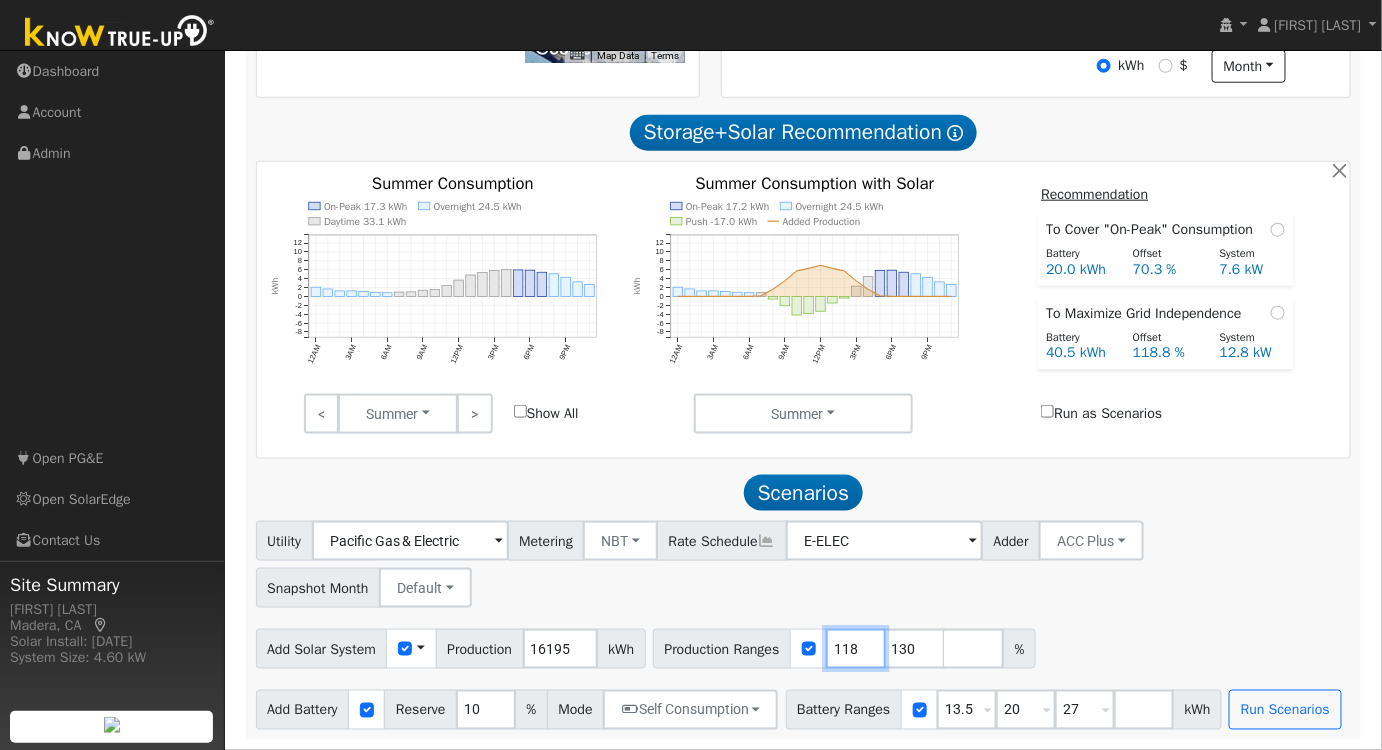 click on "118" at bounding box center [856, 649] 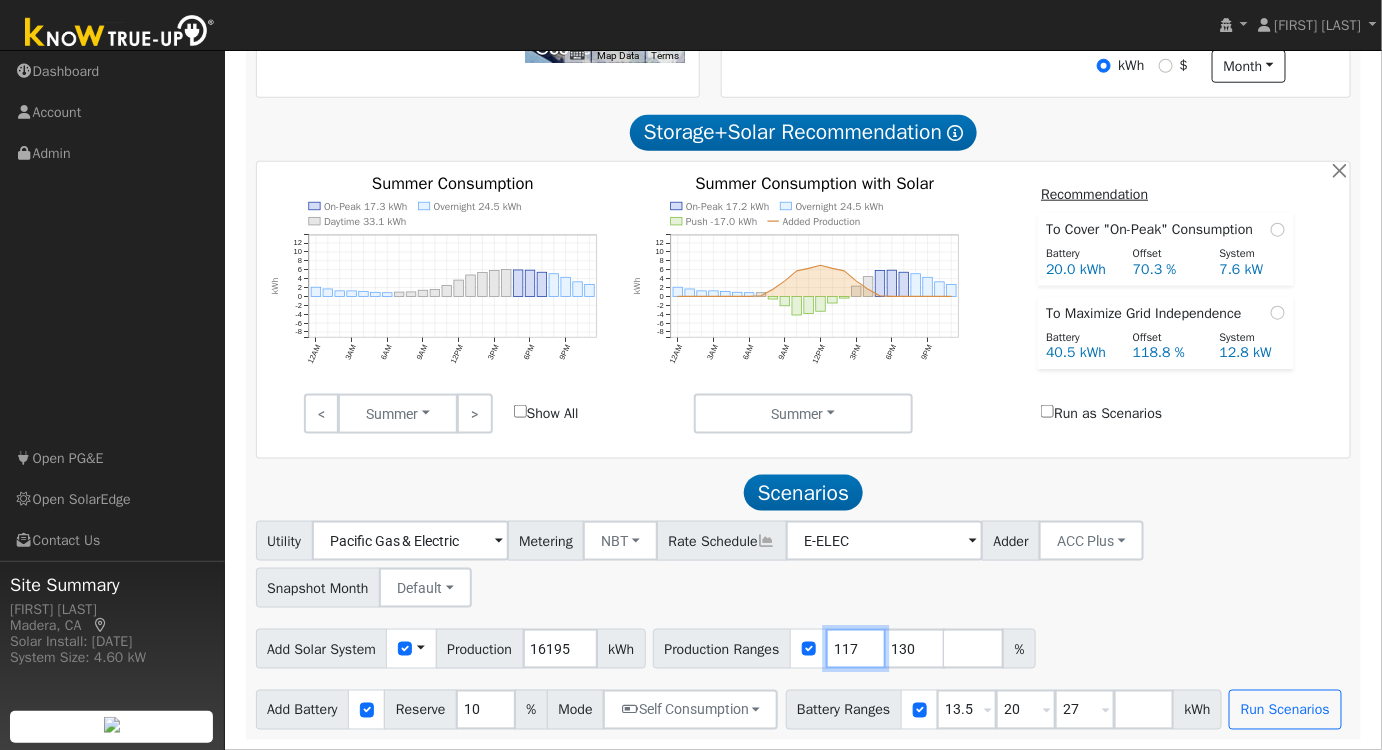 click on "117" at bounding box center (856, 649) 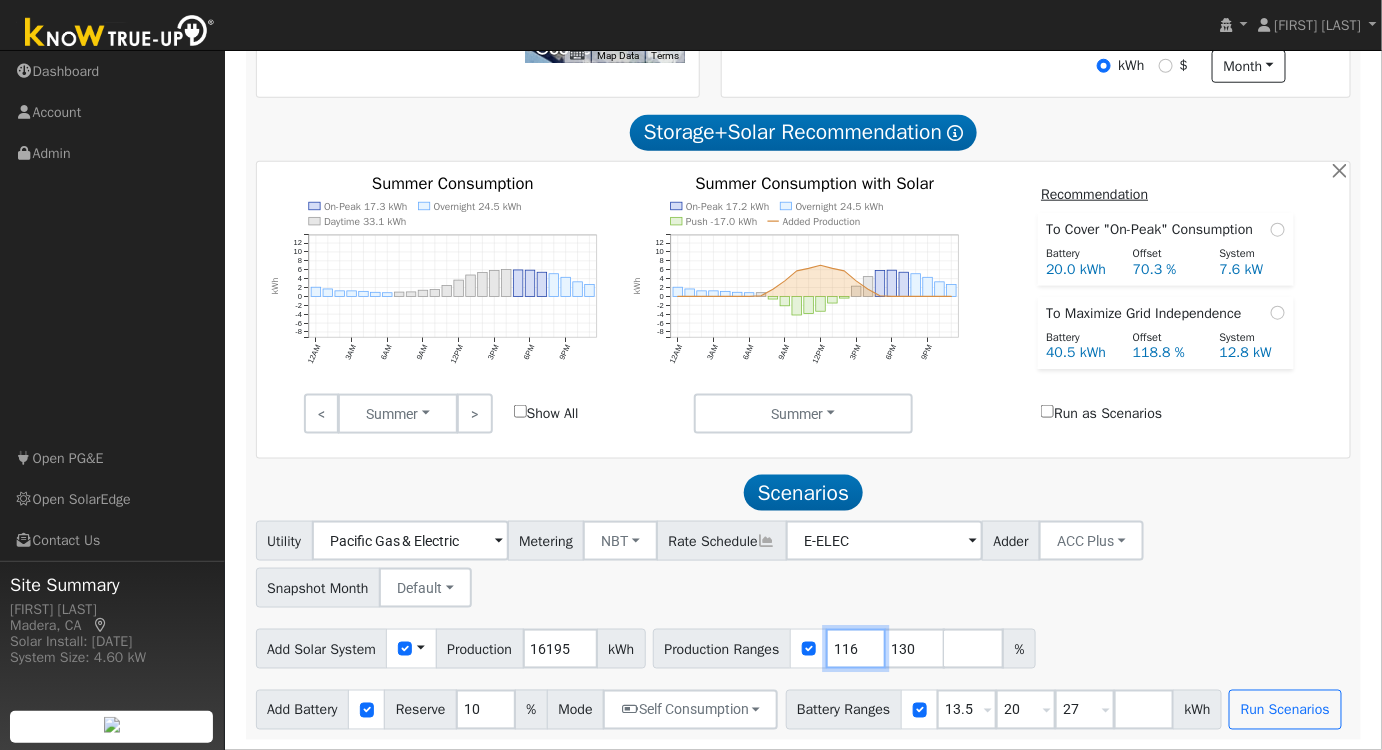 click on "116" at bounding box center [856, 649] 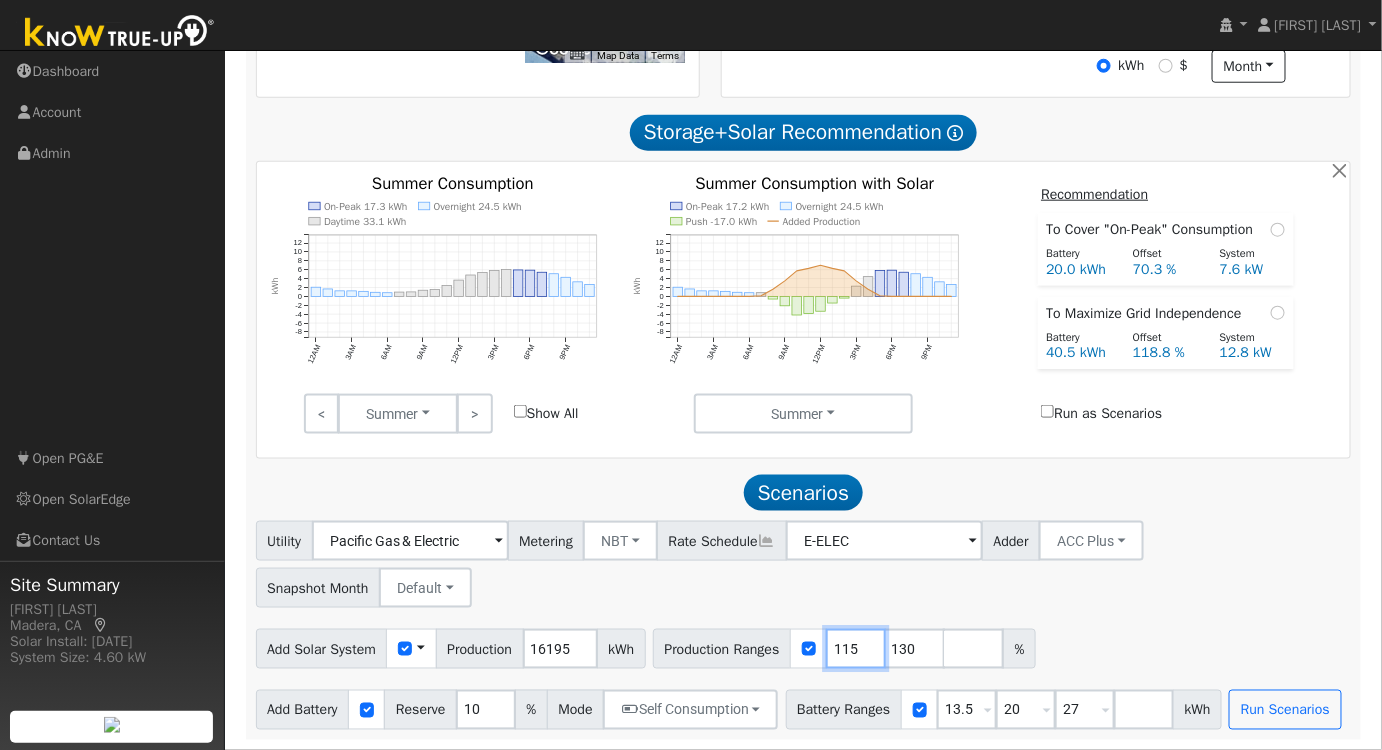 click on "115" at bounding box center [856, 649] 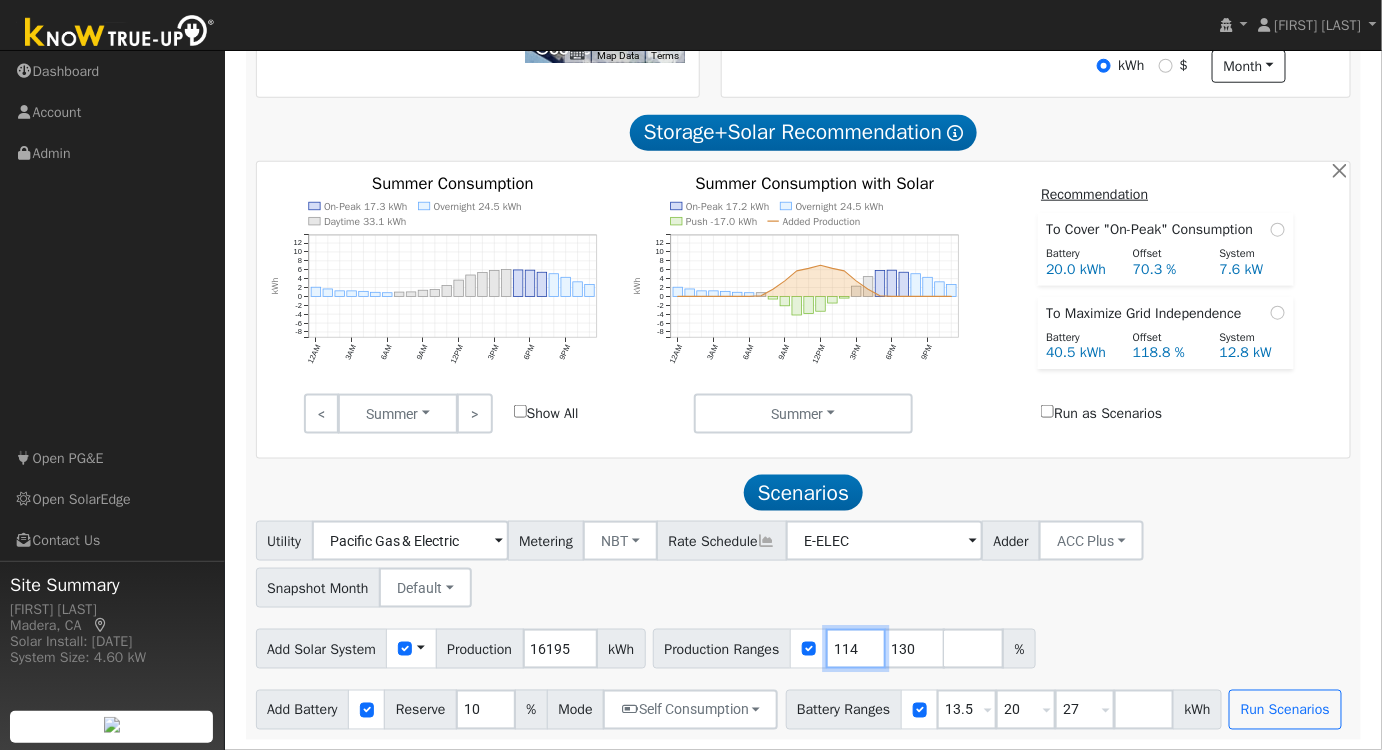 click on "114" at bounding box center [856, 649] 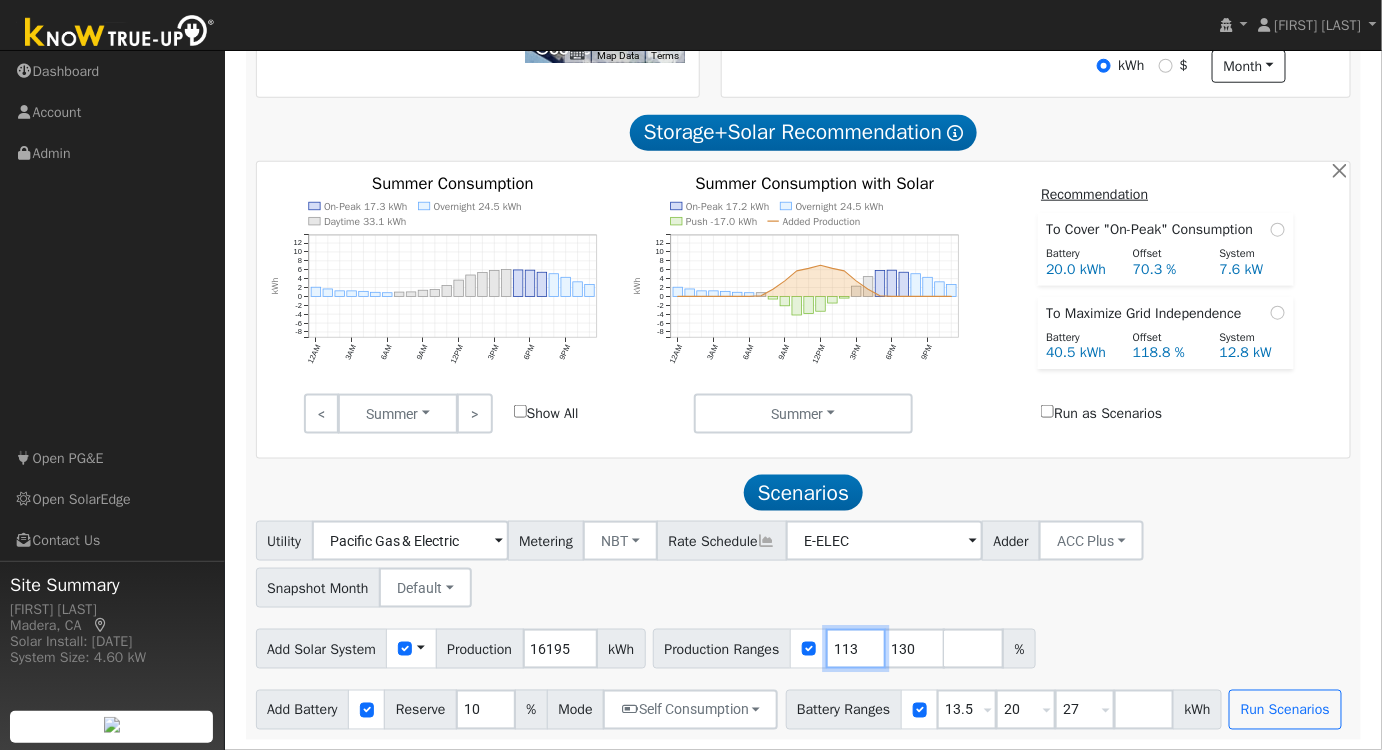 click on "113" at bounding box center (856, 649) 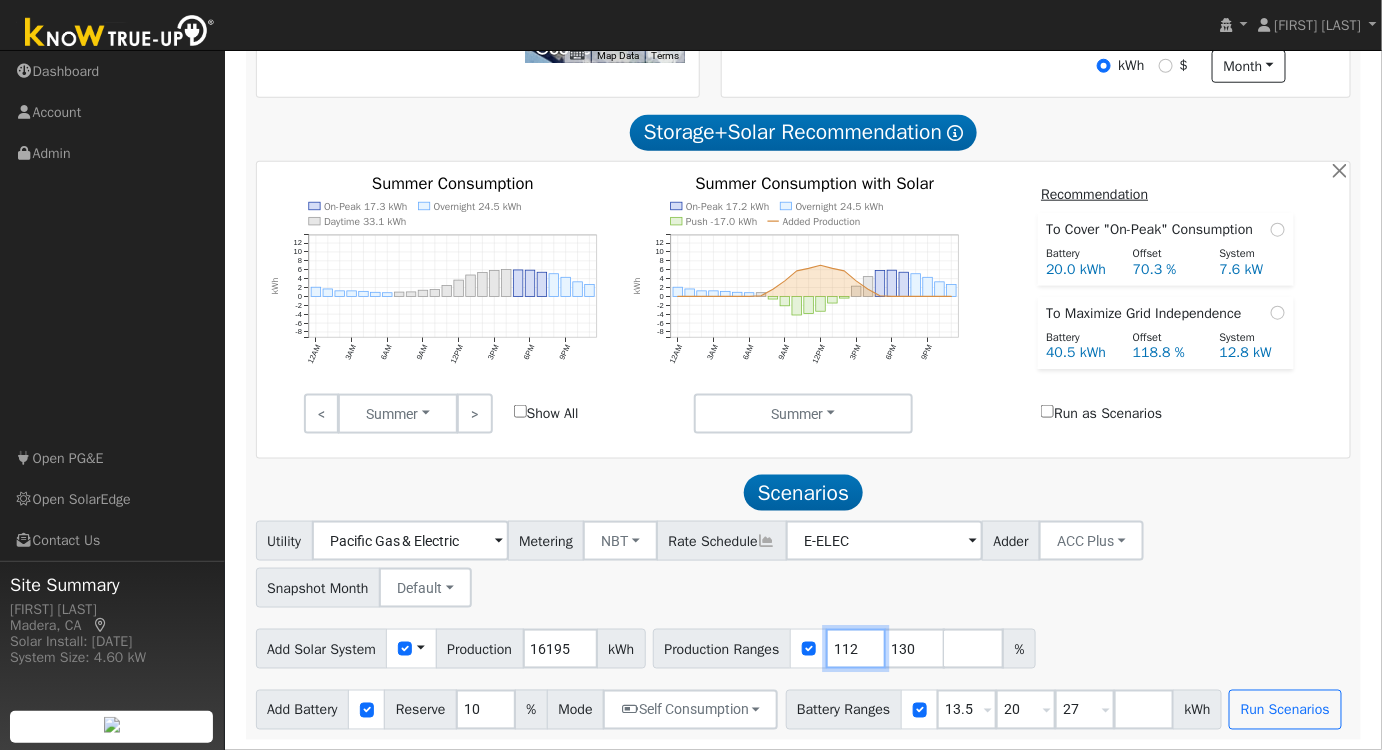 click on "112" at bounding box center [856, 649] 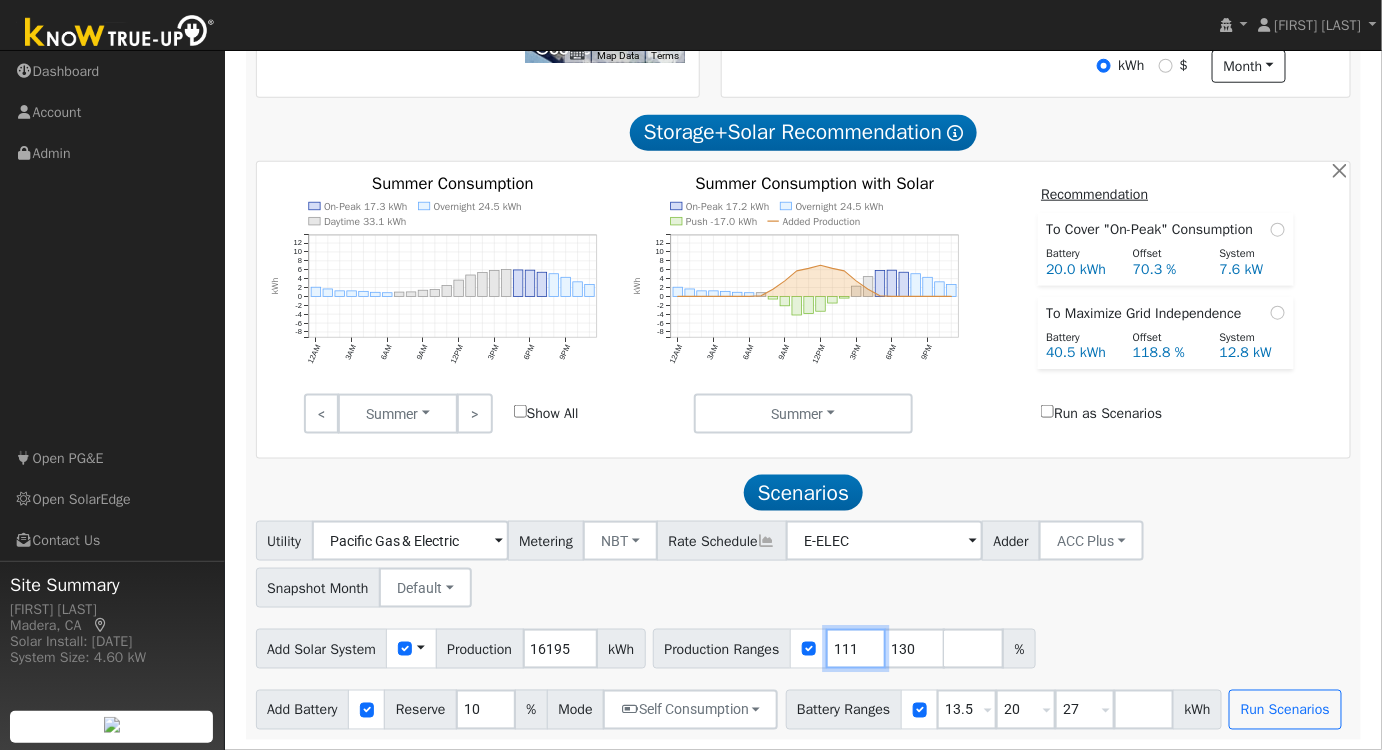 click on "111" at bounding box center (856, 649) 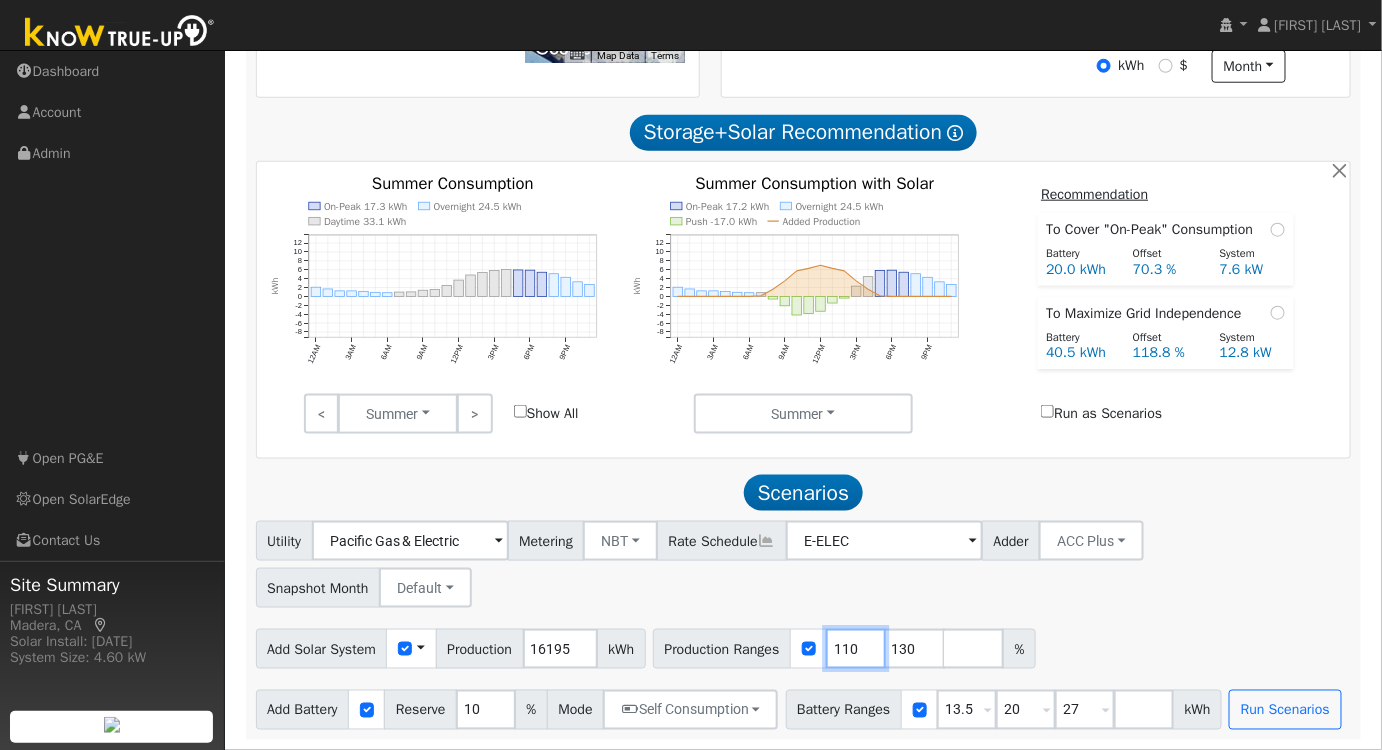 click on "110" at bounding box center [856, 649] 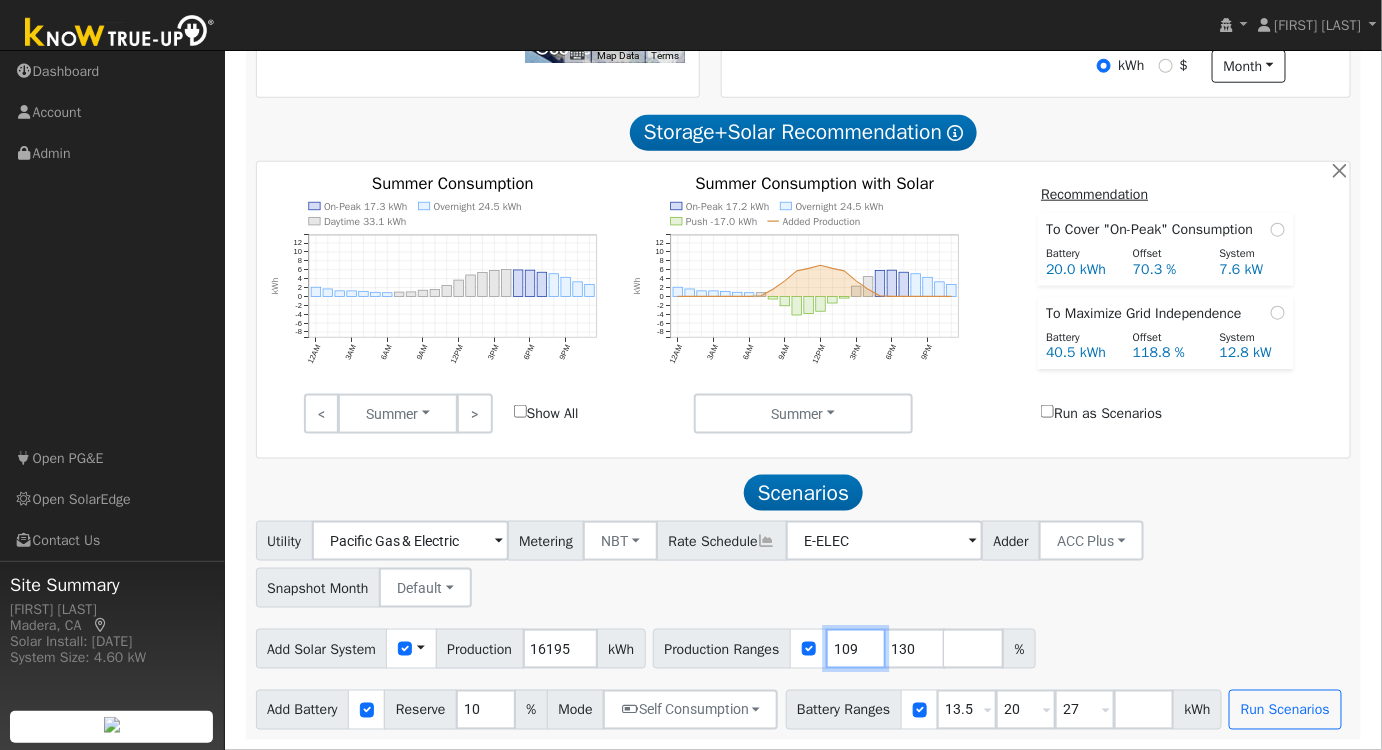 click on "109" at bounding box center [856, 649] 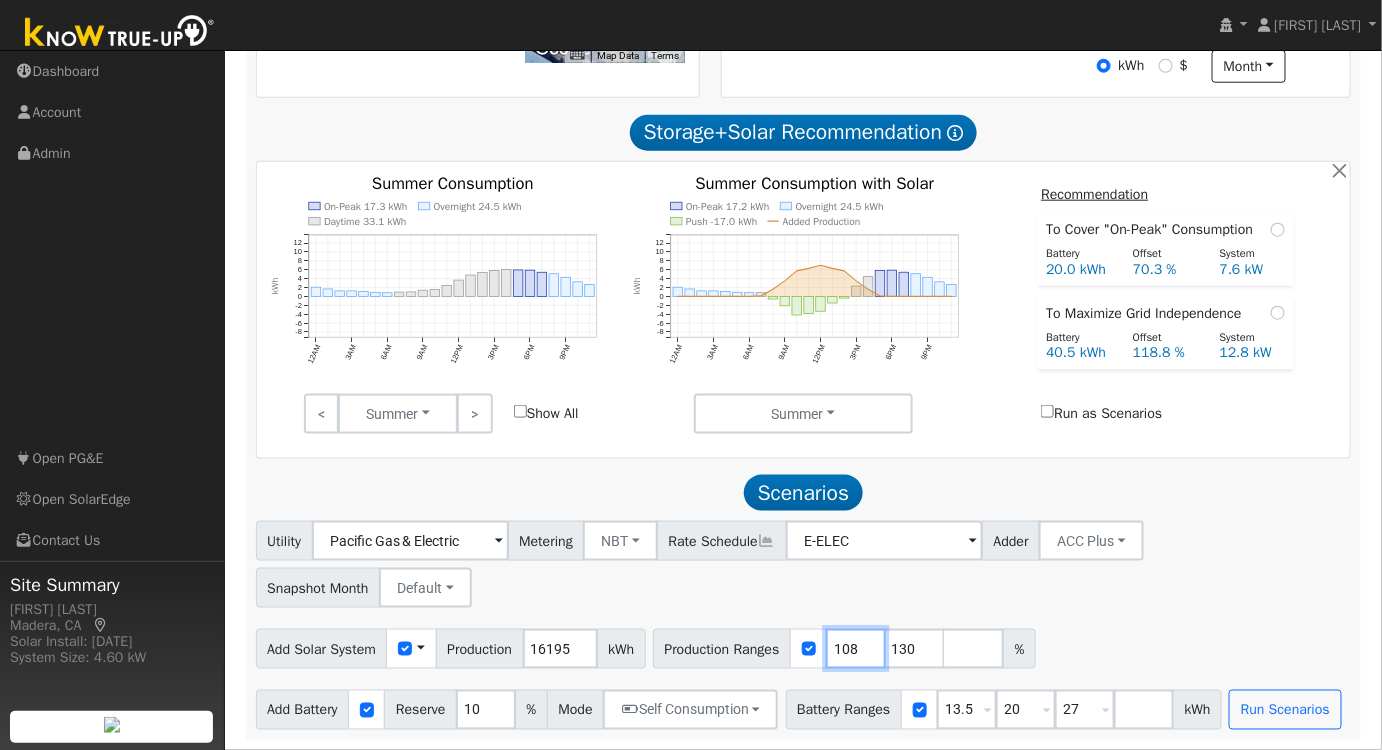click on "108" at bounding box center [856, 649] 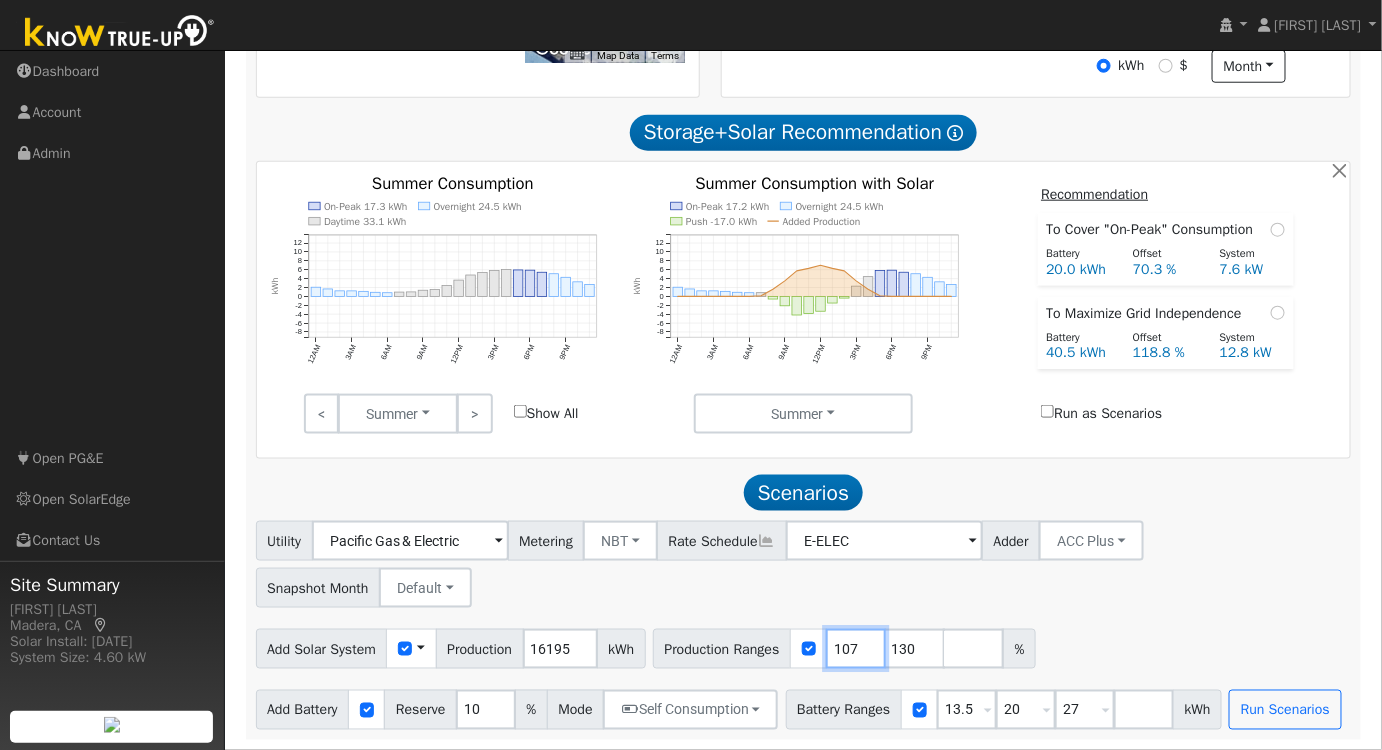 click on "107" at bounding box center (856, 649) 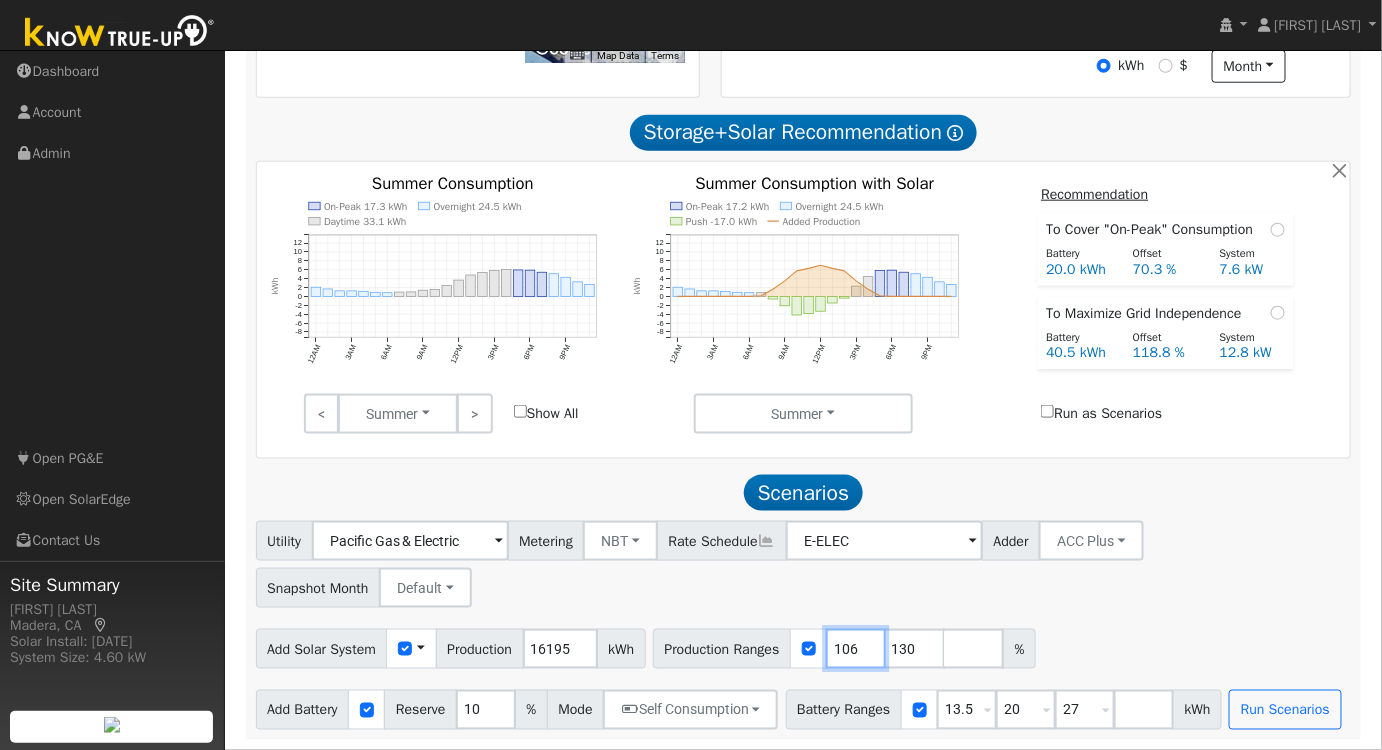 click on "106" at bounding box center (856, 649) 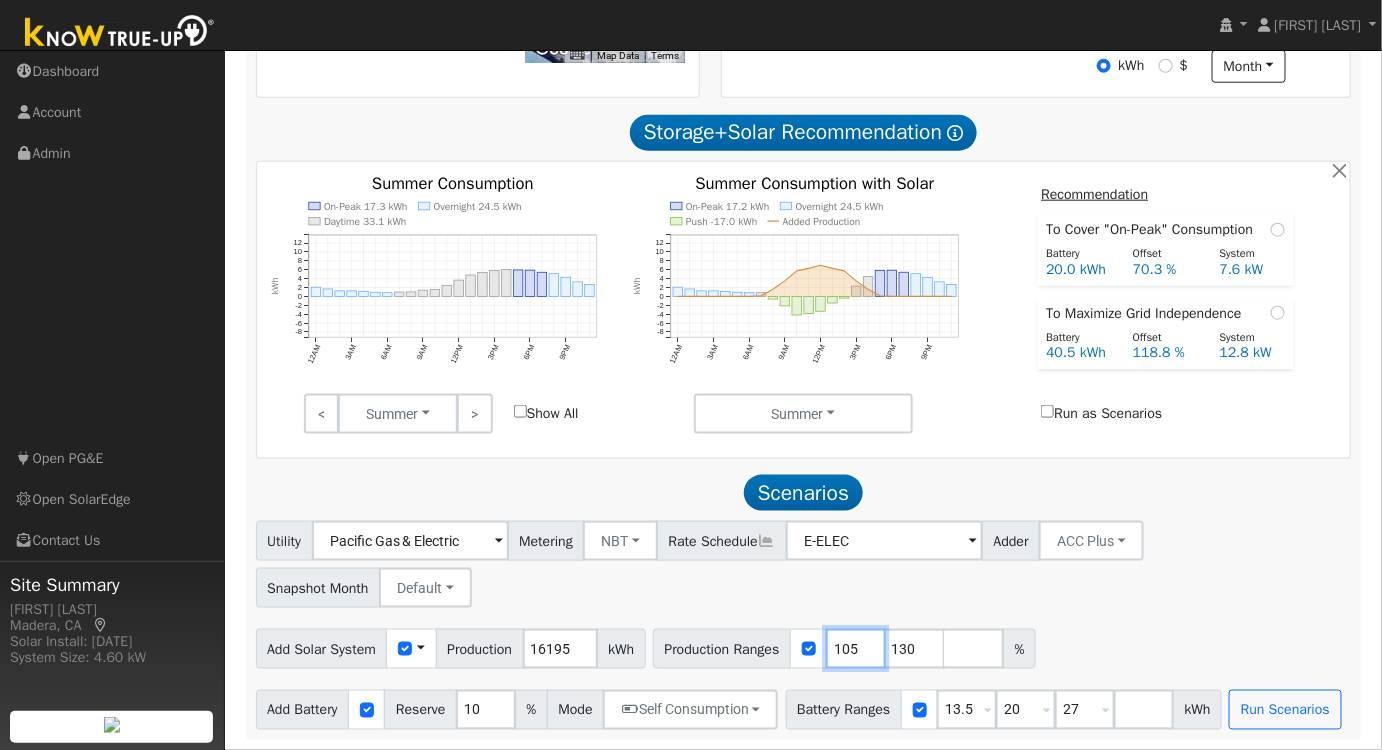 click on "105" at bounding box center [856, 649] 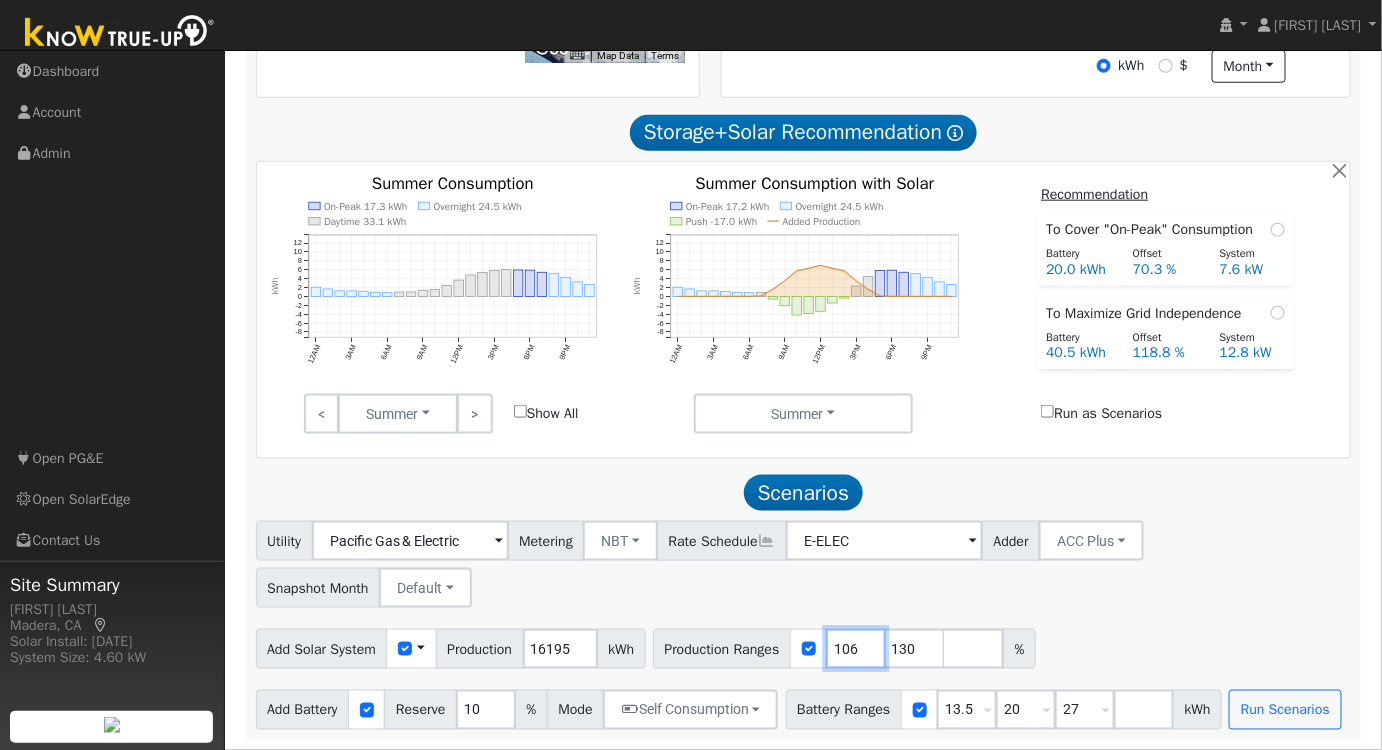 type on "106" 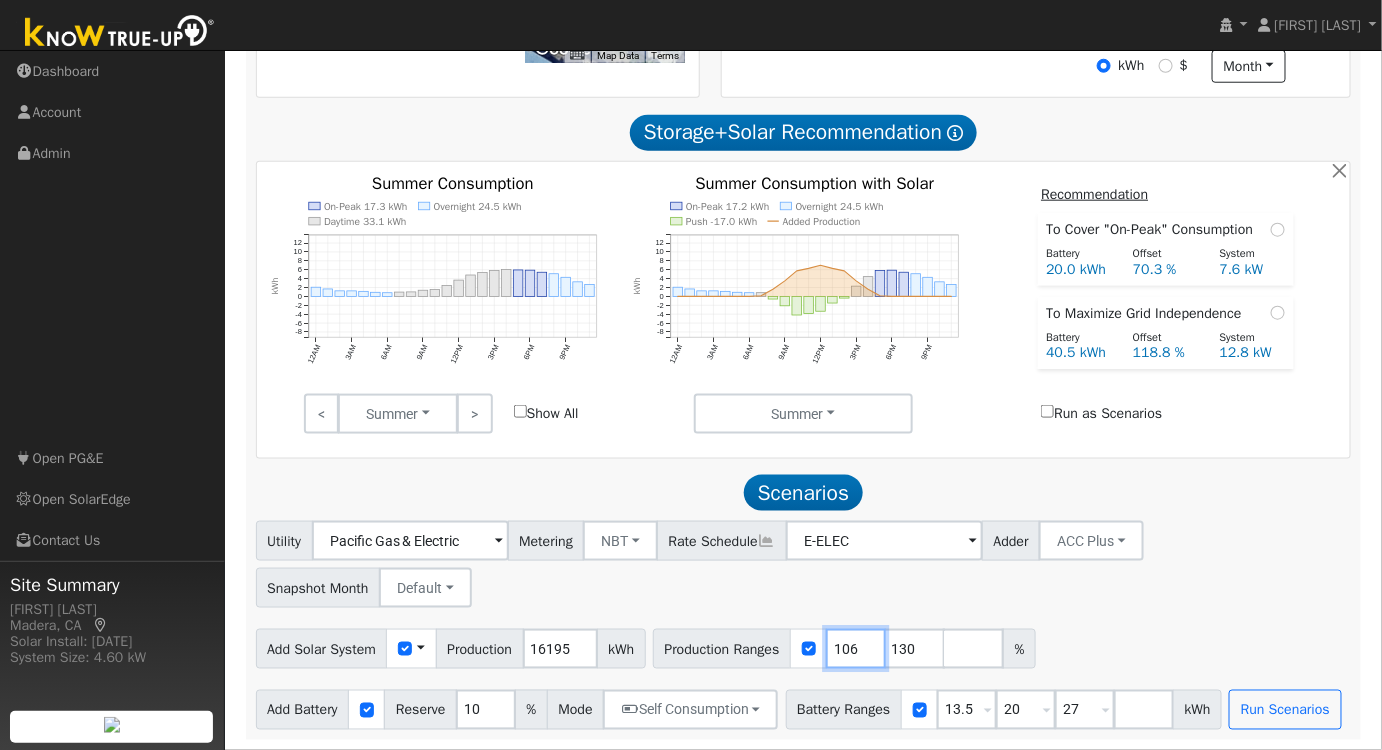 click on "106" at bounding box center [856, 649] 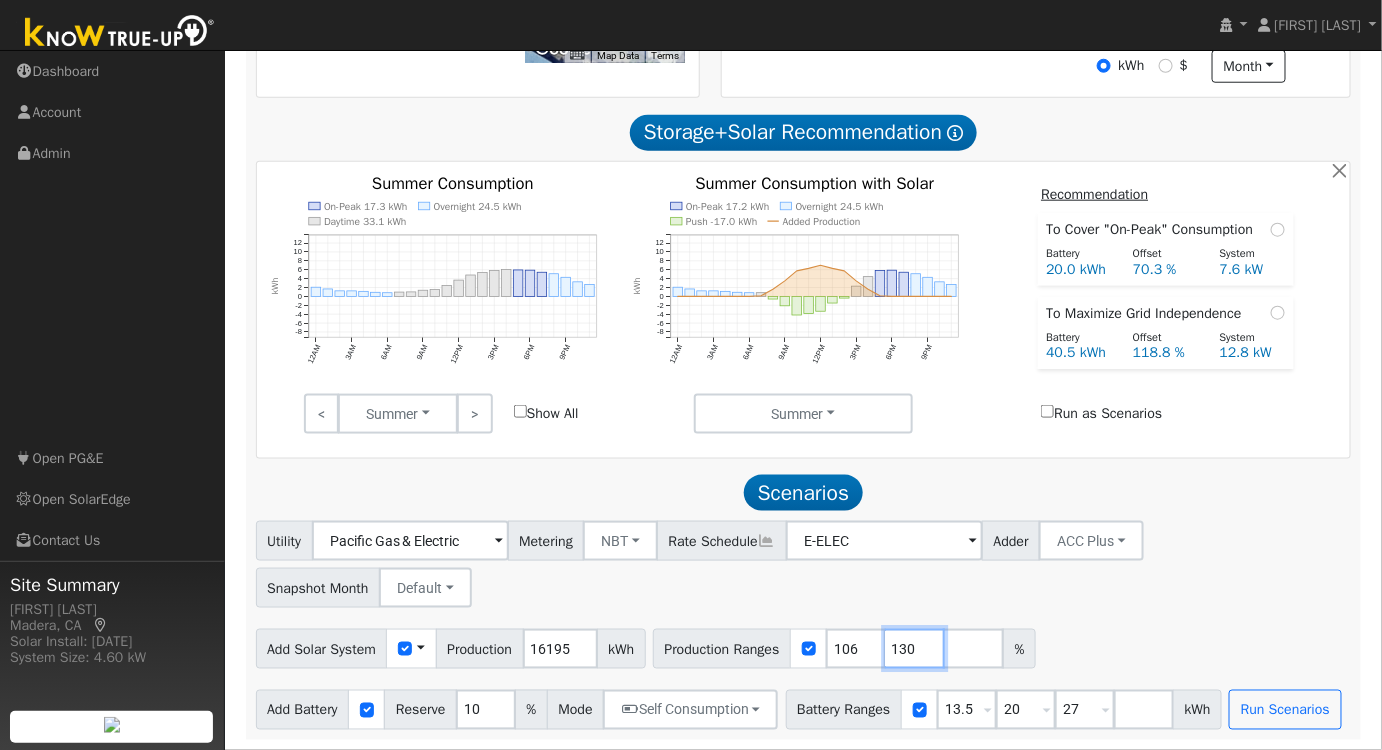click on "130" at bounding box center (915, 649) 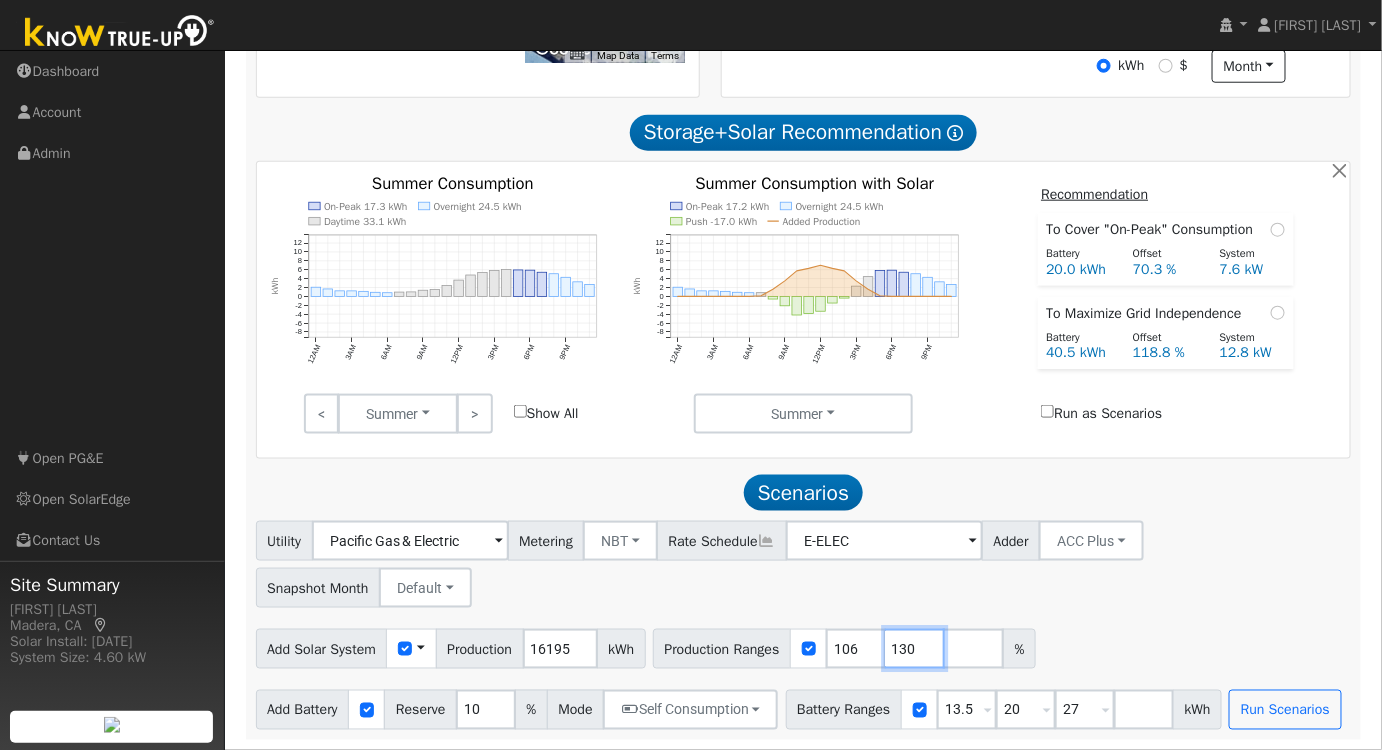 drag, startPoint x: 922, startPoint y: 641, endPoint x: 791, endPoint y: 673, distance: 134.85178 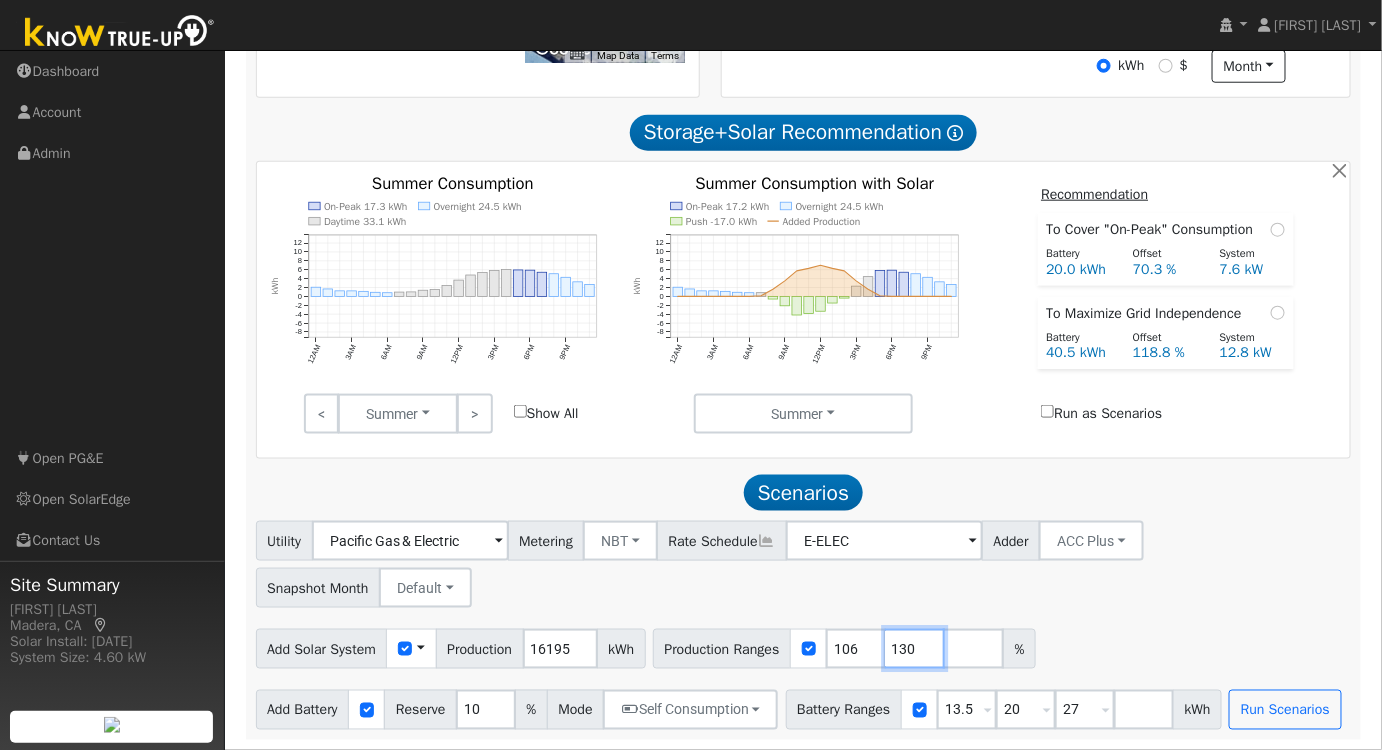 click on "Utility Pacific Gas & Electric Metering NBT NEM NBT Rate Schedule E-ELEC Adder ACC Plus - None - ACC Plus SB-535 Snapshot Month Default Jan Feb Mar Apr May Jun Jul Aug Sep Oct Nov Dec Add Solar System Use CSV Data Production 16195 kWh Production Ranges 106 130 % Add Battery Reserve 10 % Mode Self Consumption Self Consumption Peak Savings ACC High Value Push Backup Battery Ranges 13.5 Overrides Reserve % Mode None None Self Consumption Peak Savings ACC High Value Push Backup 20 Overrides Reserve % Mode None None Self Consumption Peak Savings ACC High Value Push Backup kWh Run Scenarios" at bounding box center (803, 625) 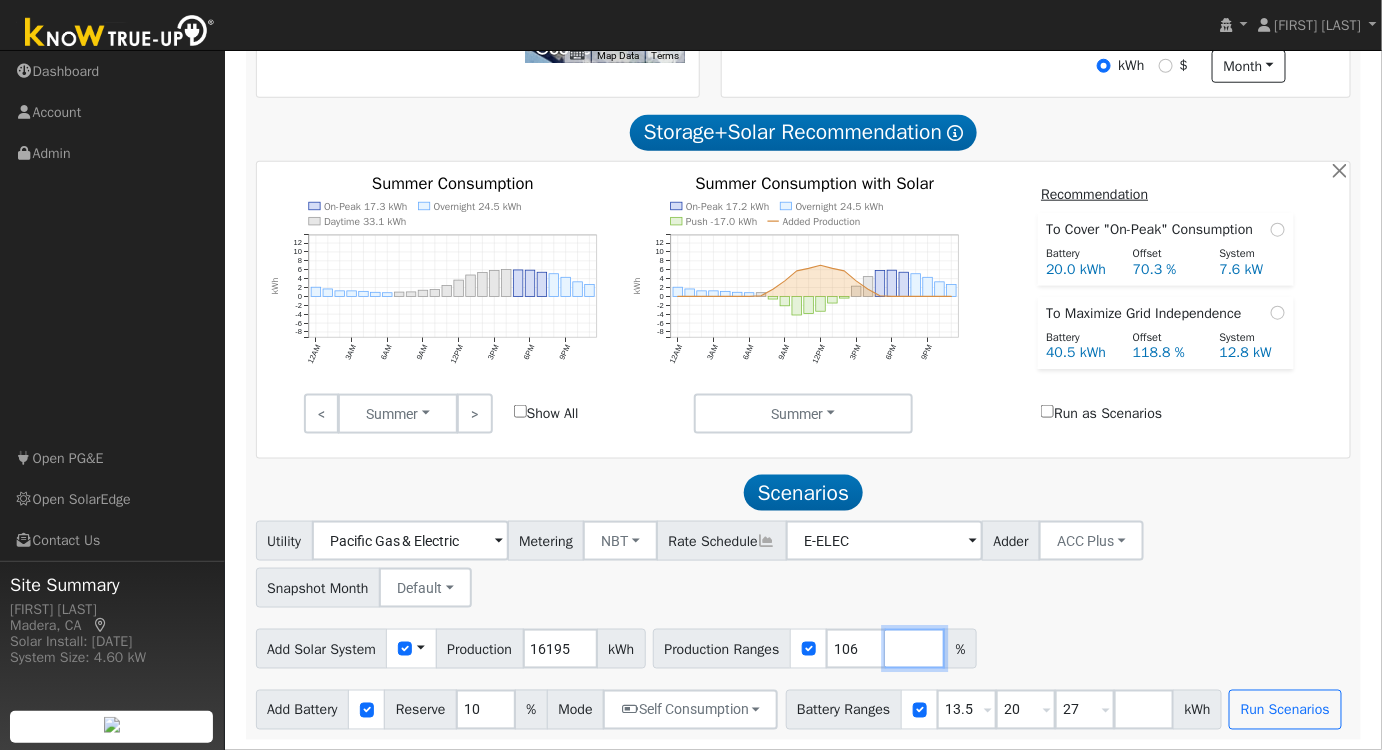 type 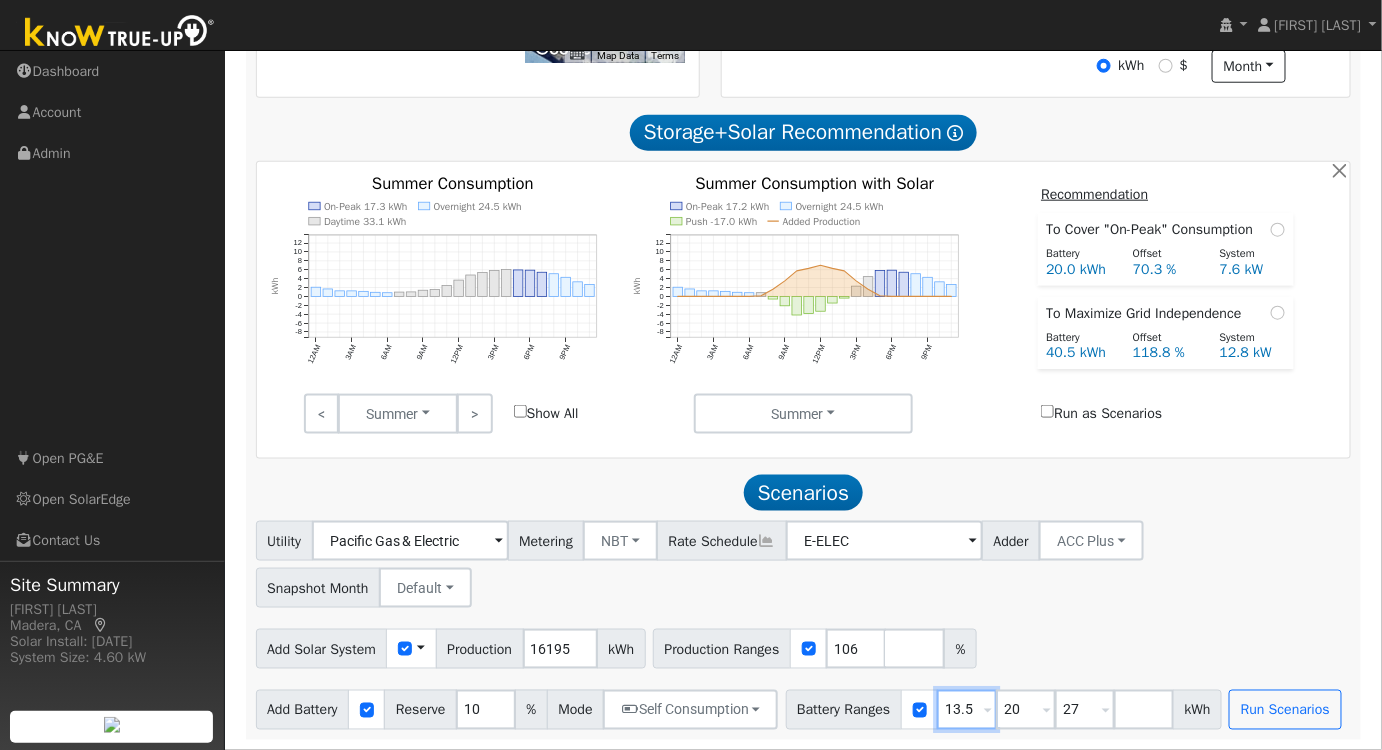 drag, startPoint x: 984, startPoint y: 704, endPoint x: 808, endPoint y: 718, distance: 176.55594 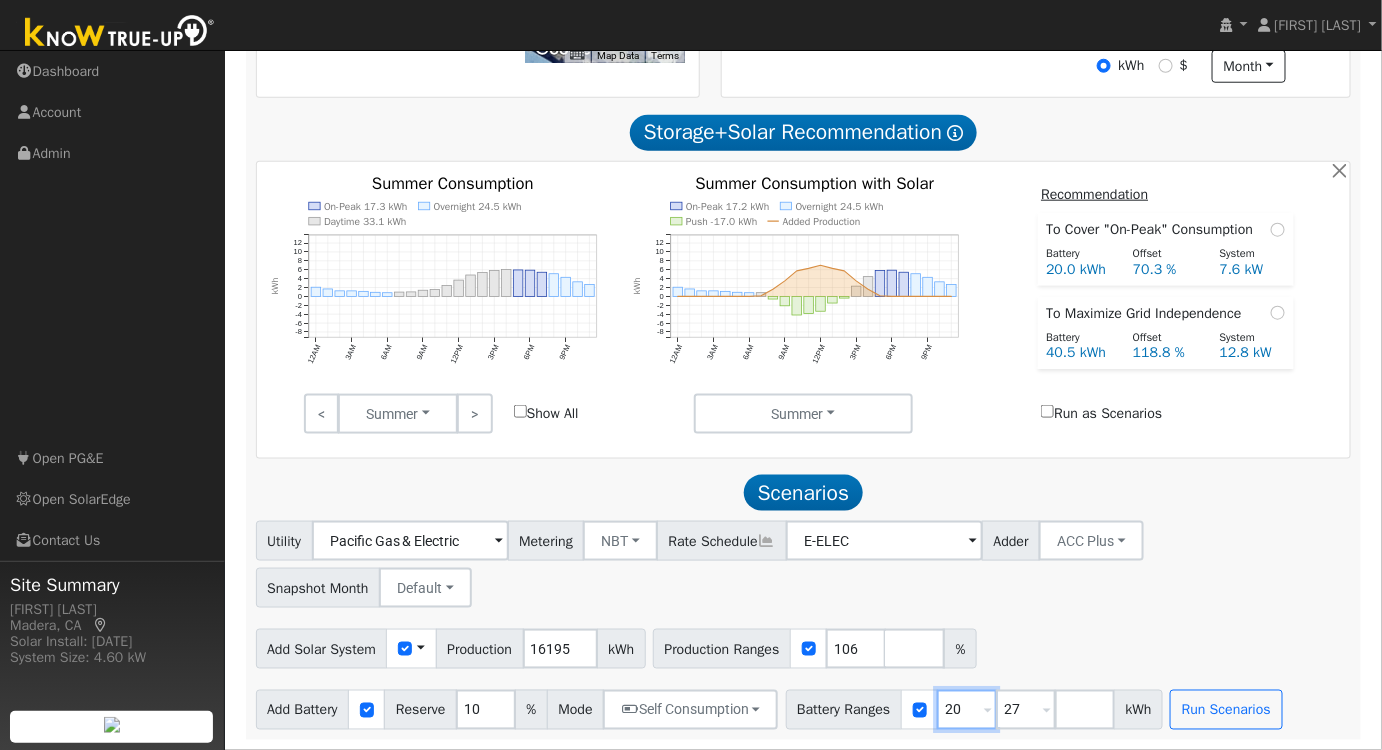 type on "20" 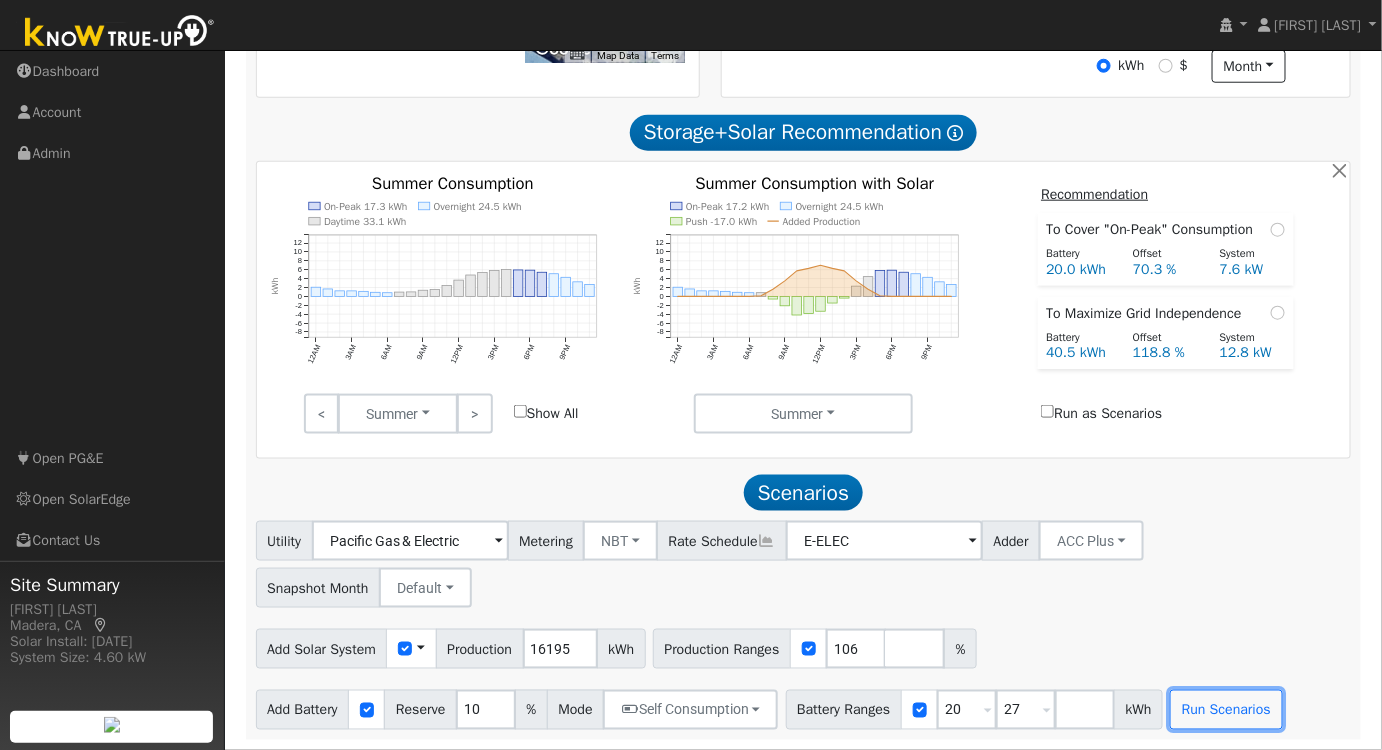 click on "Run Scenarios" at bounding box center (1226, 710) 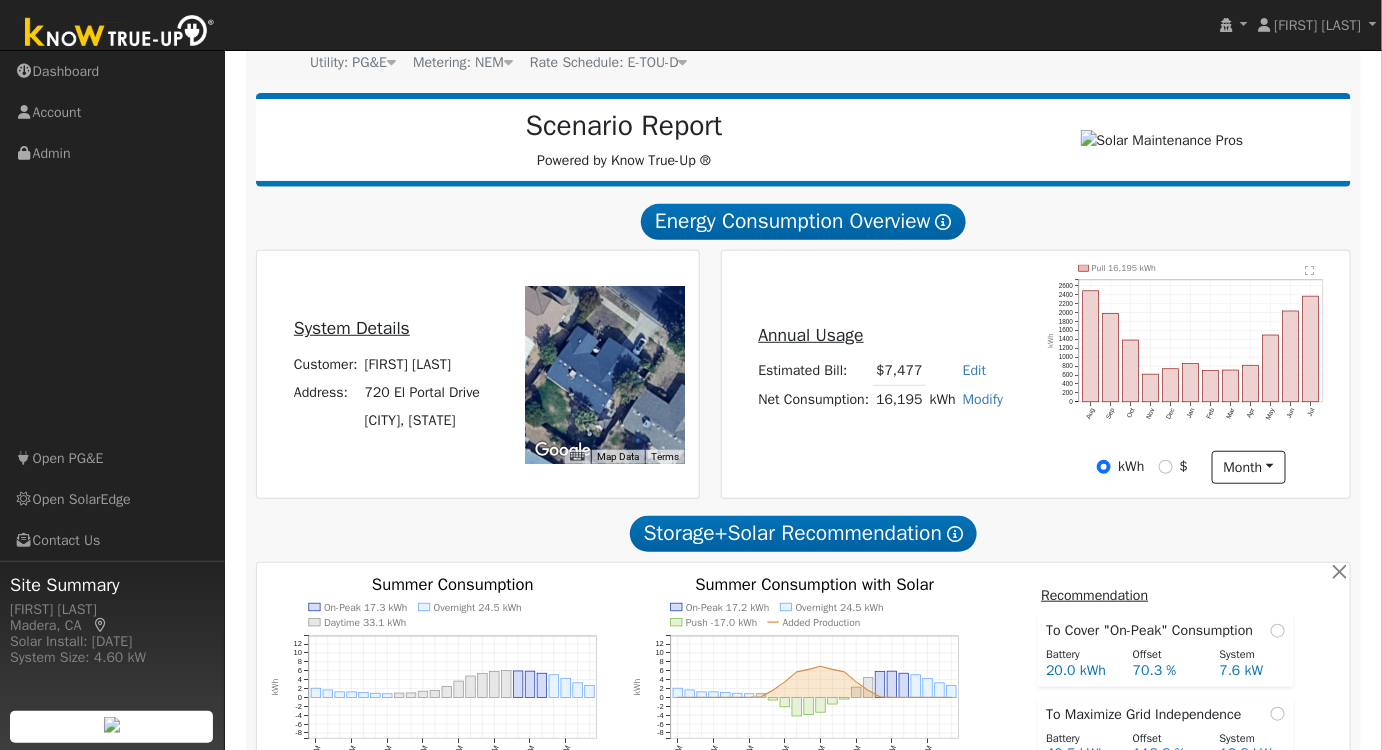 scroll, scrollTop: 117, scrollLeft: 0, axis: vertical 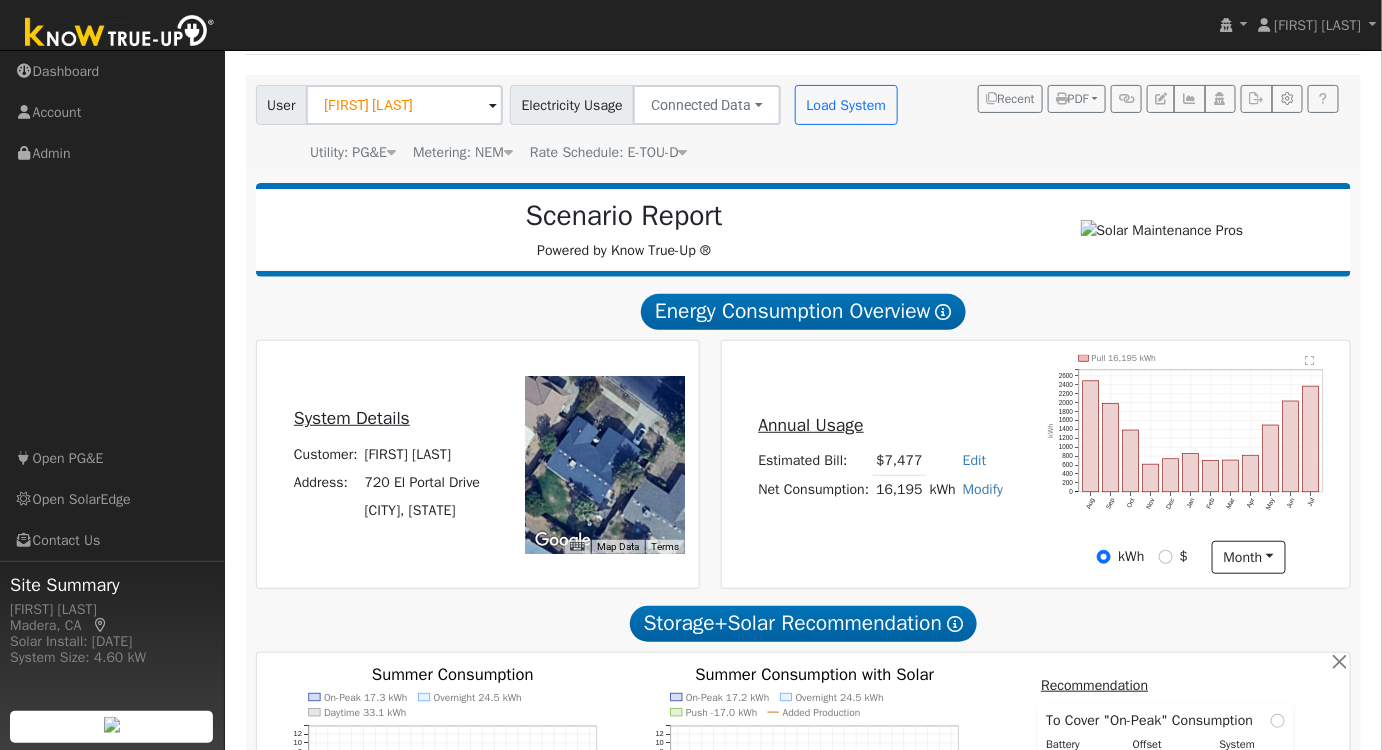 click on "" 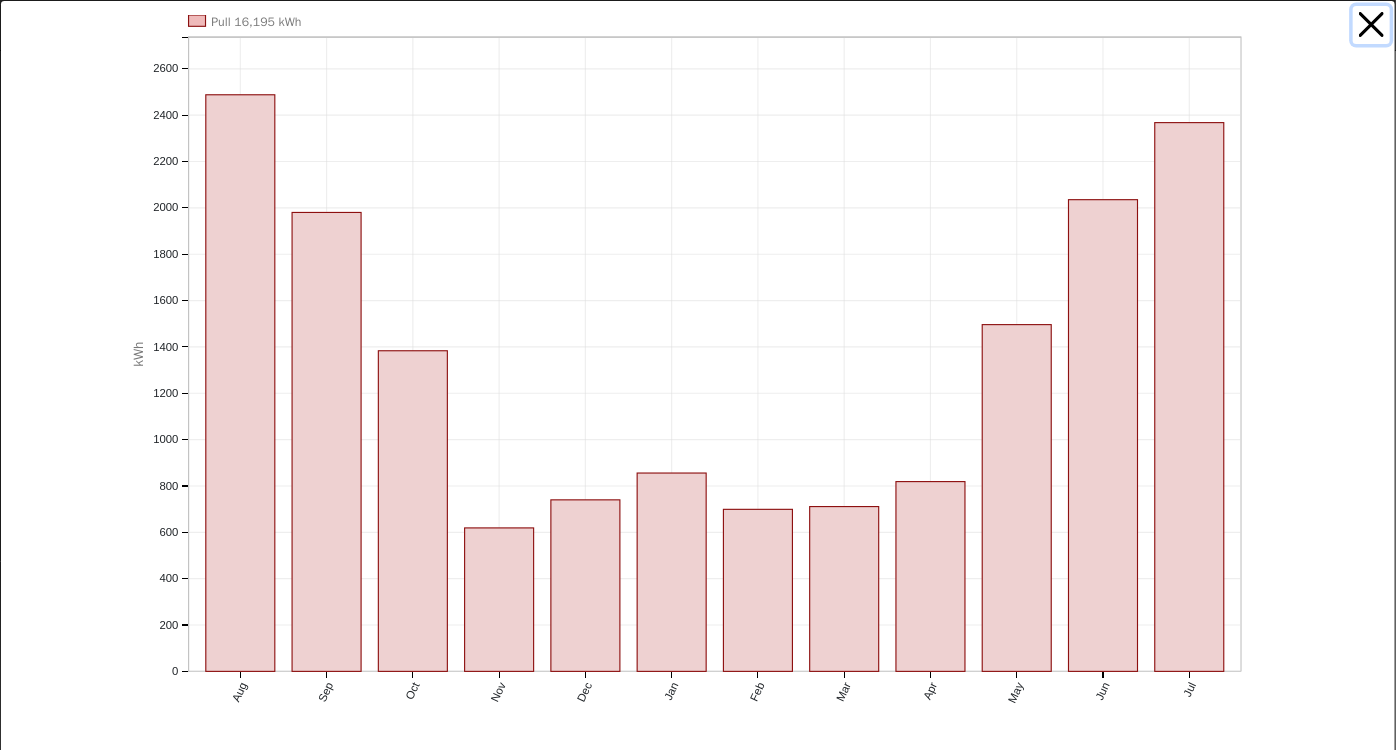 click at bounding box center [1372, 25] 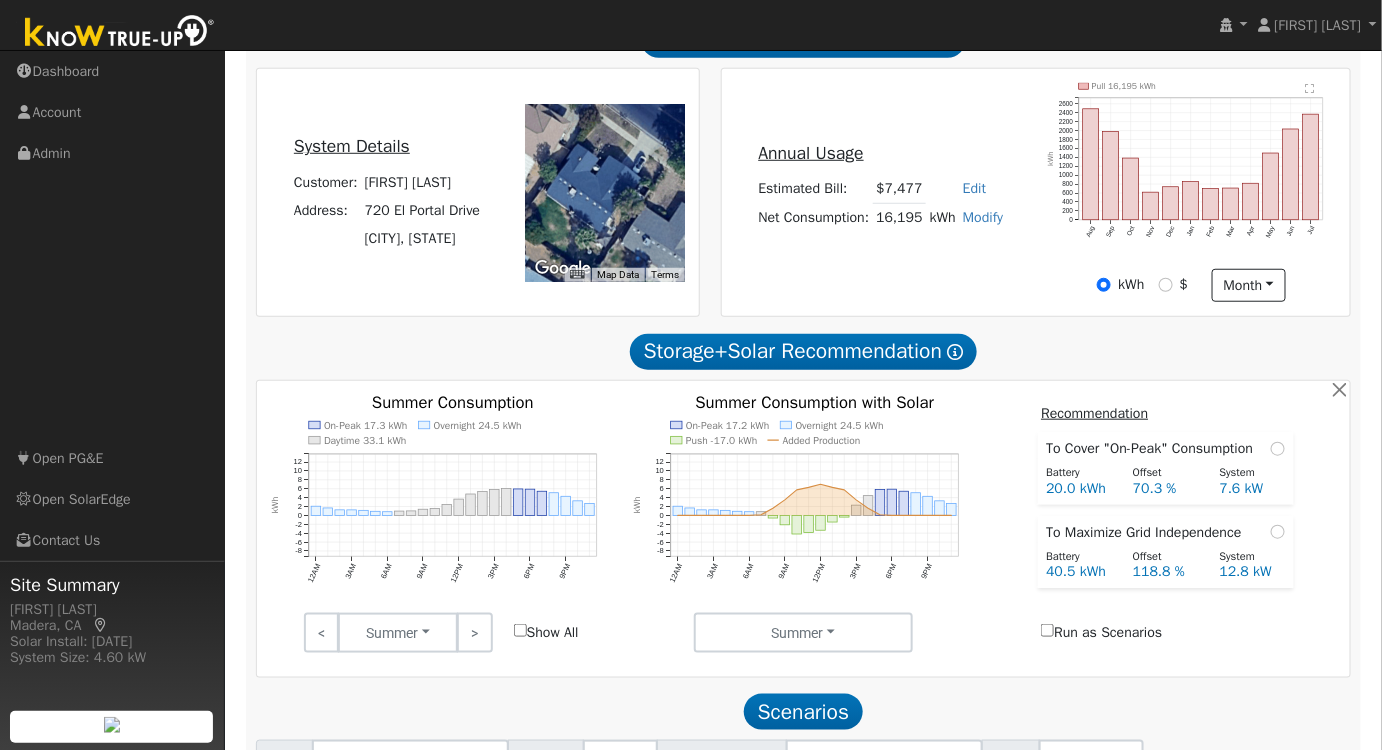 scroll, scrollTop: 389, scrollLeft: 0, axis: vertical 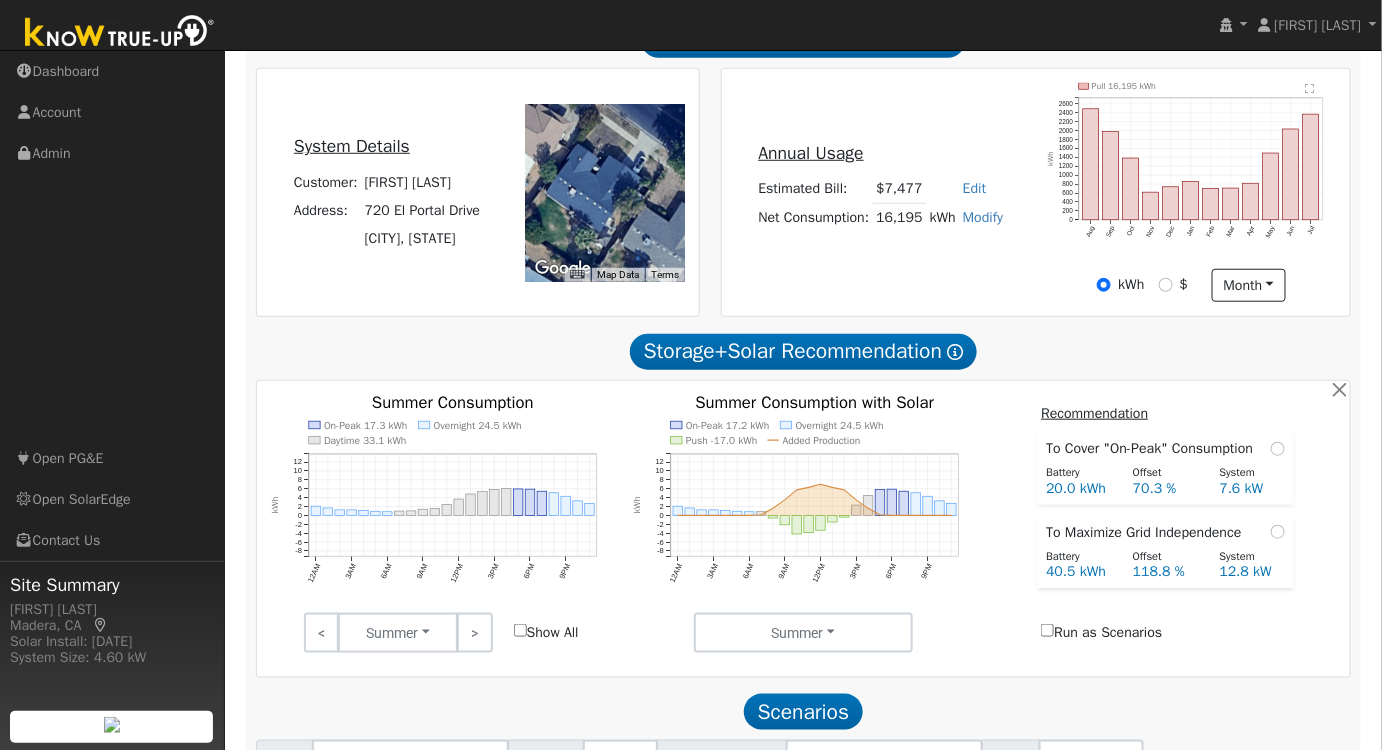 click on ">" at bounding box center [474, 633] 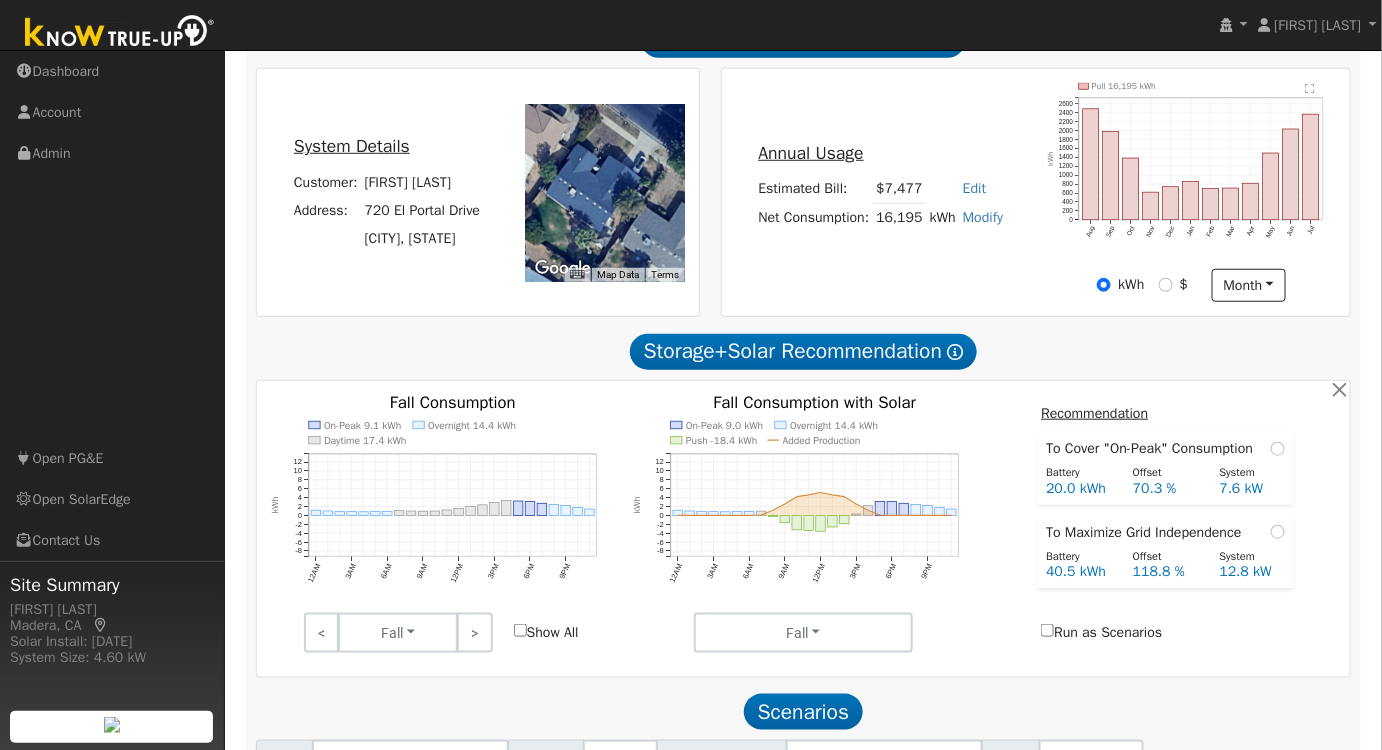 click on ">" at bounding box center [474, 633] 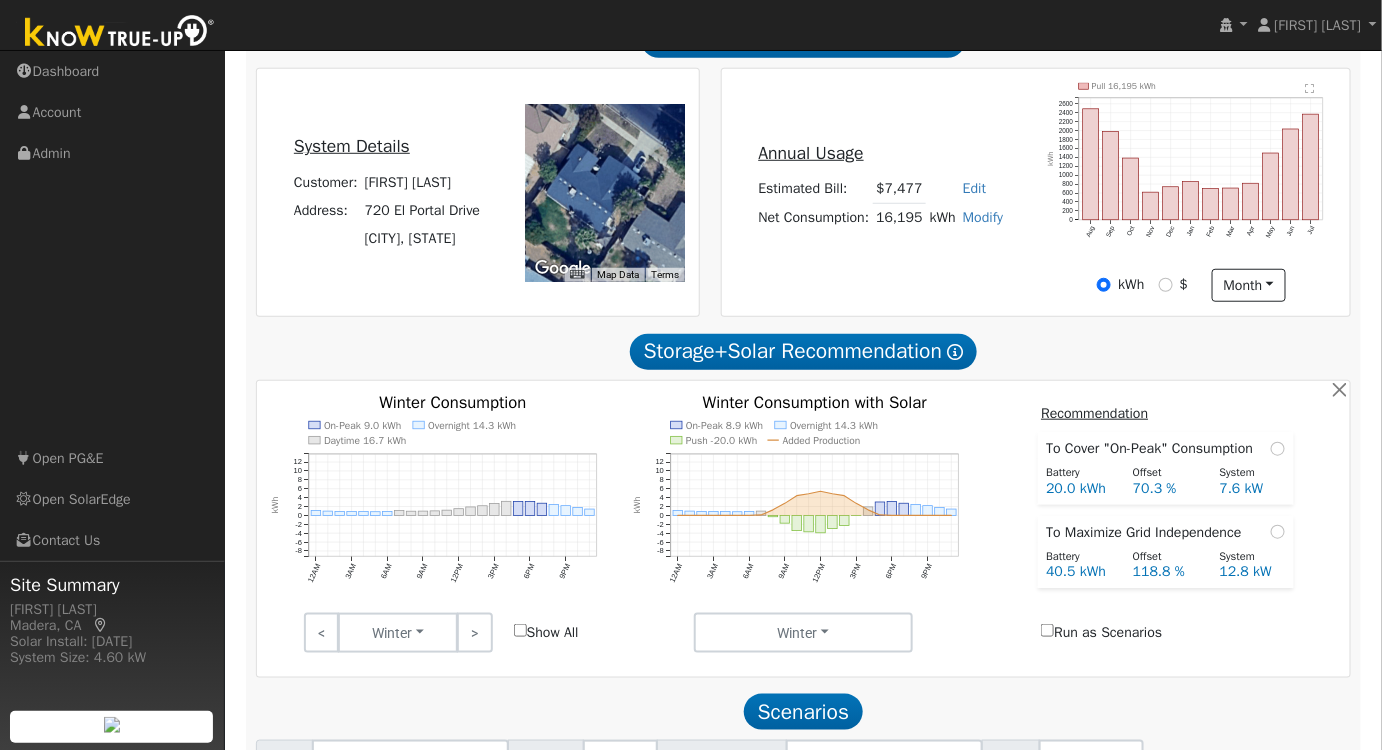 click on ">" at bounding box center [474, 633] 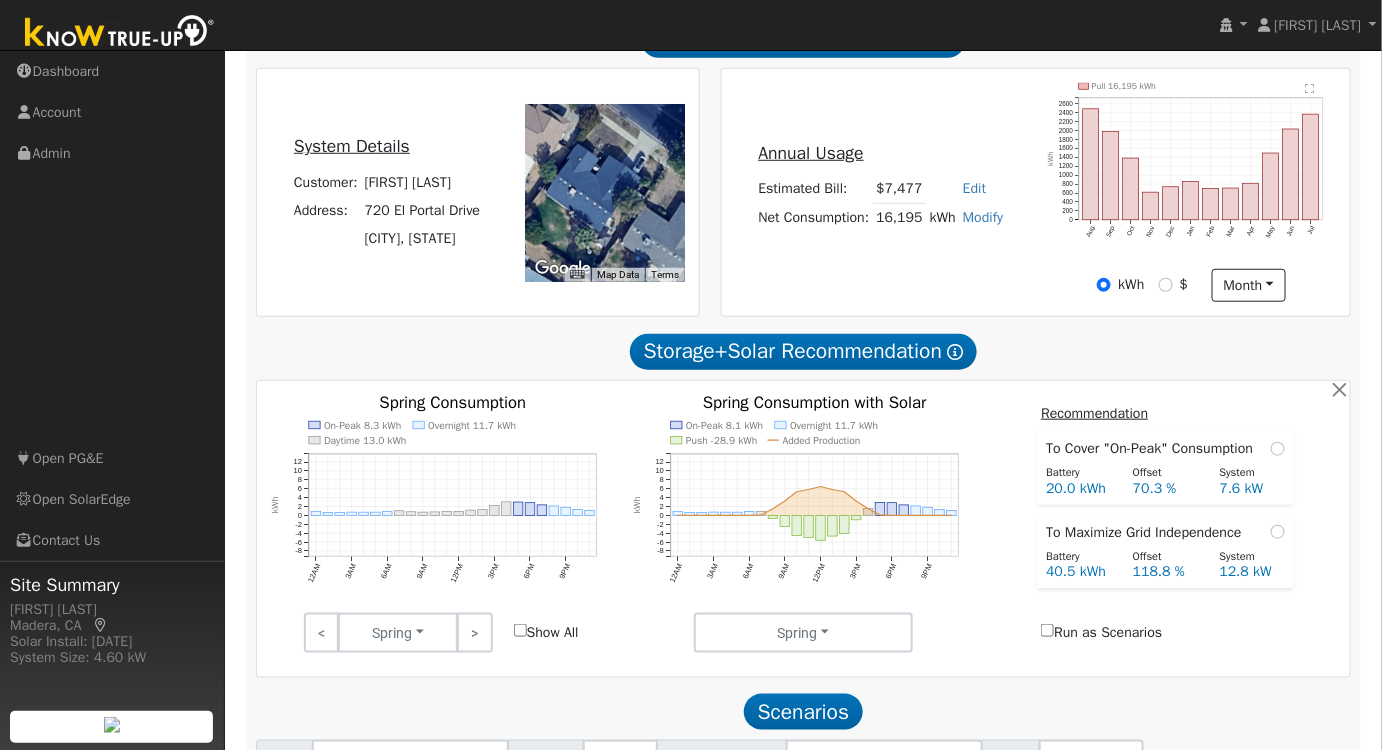 click on ">" at bounding box center (474, 633) 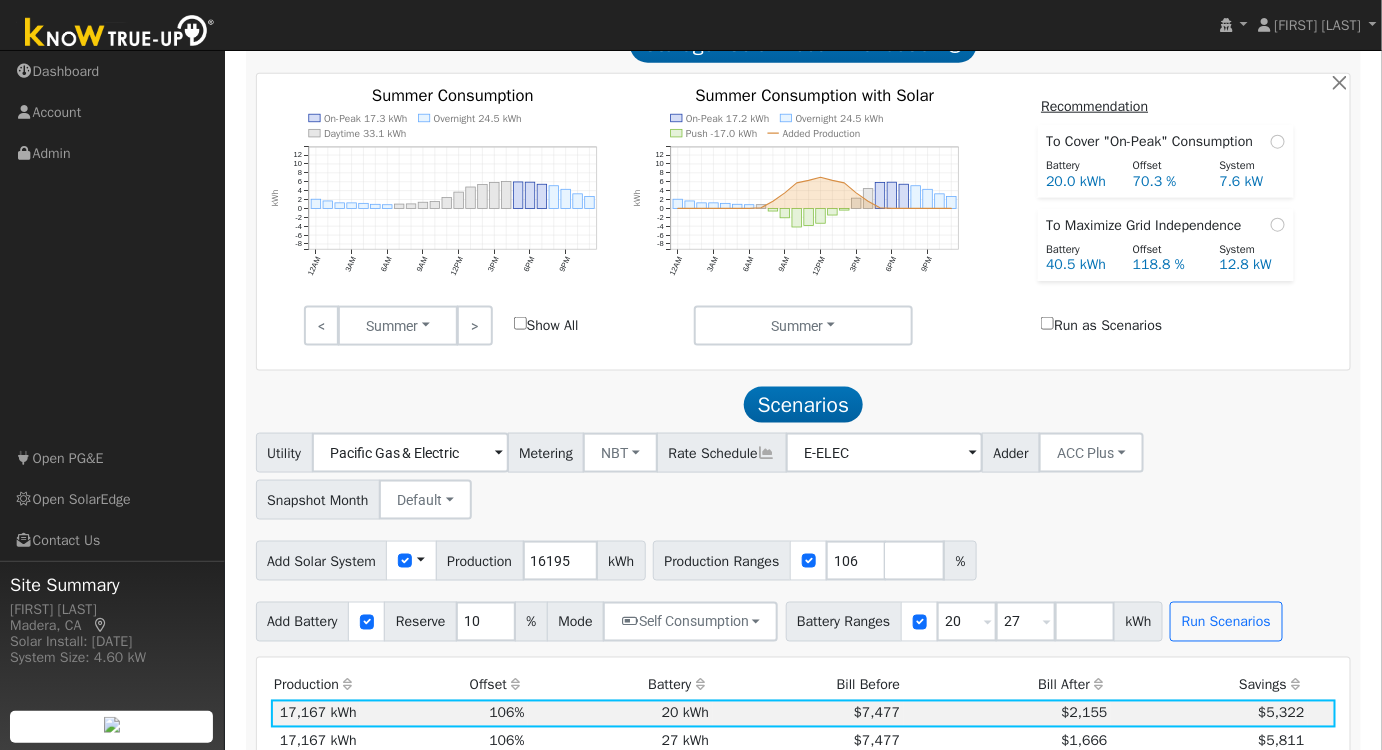 scroll, scrollTop: 935, scrollLeft: 0, axis: vertical 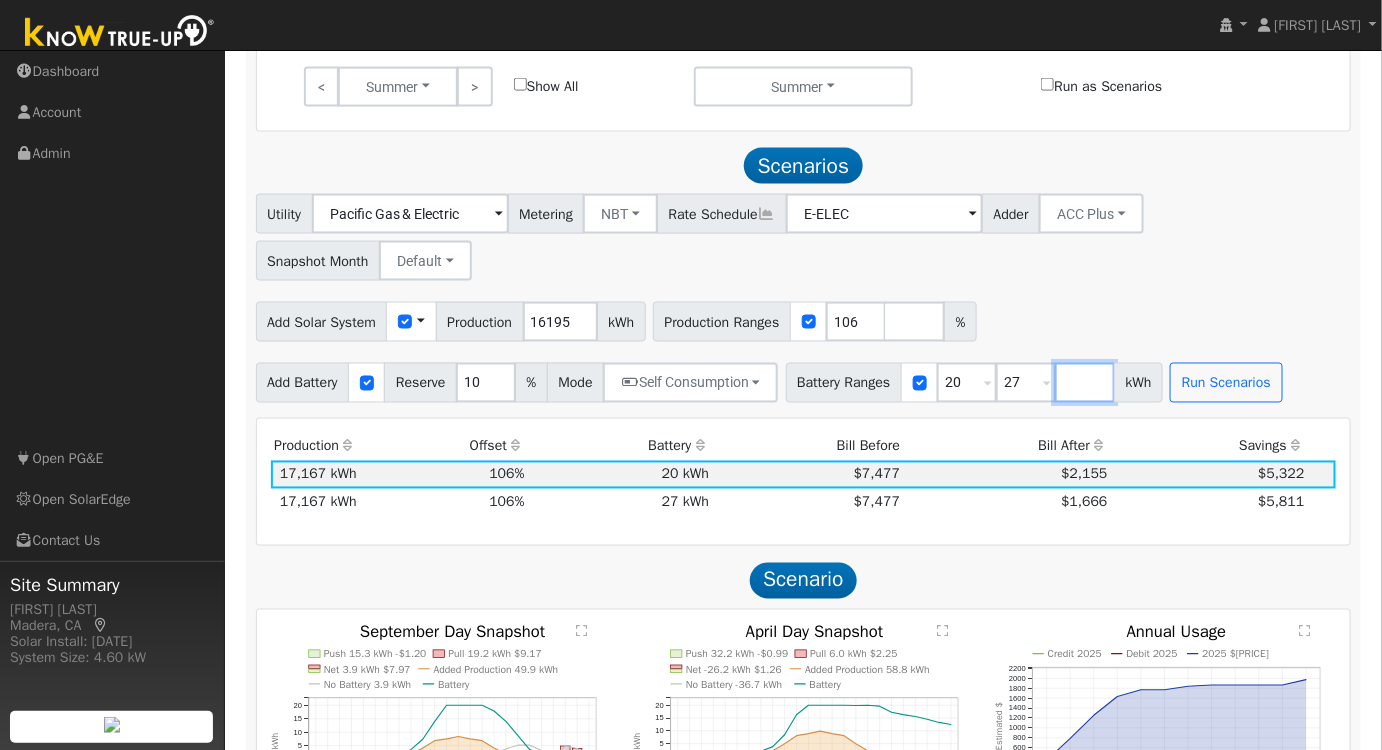 click at bounding box center [1085, 383] 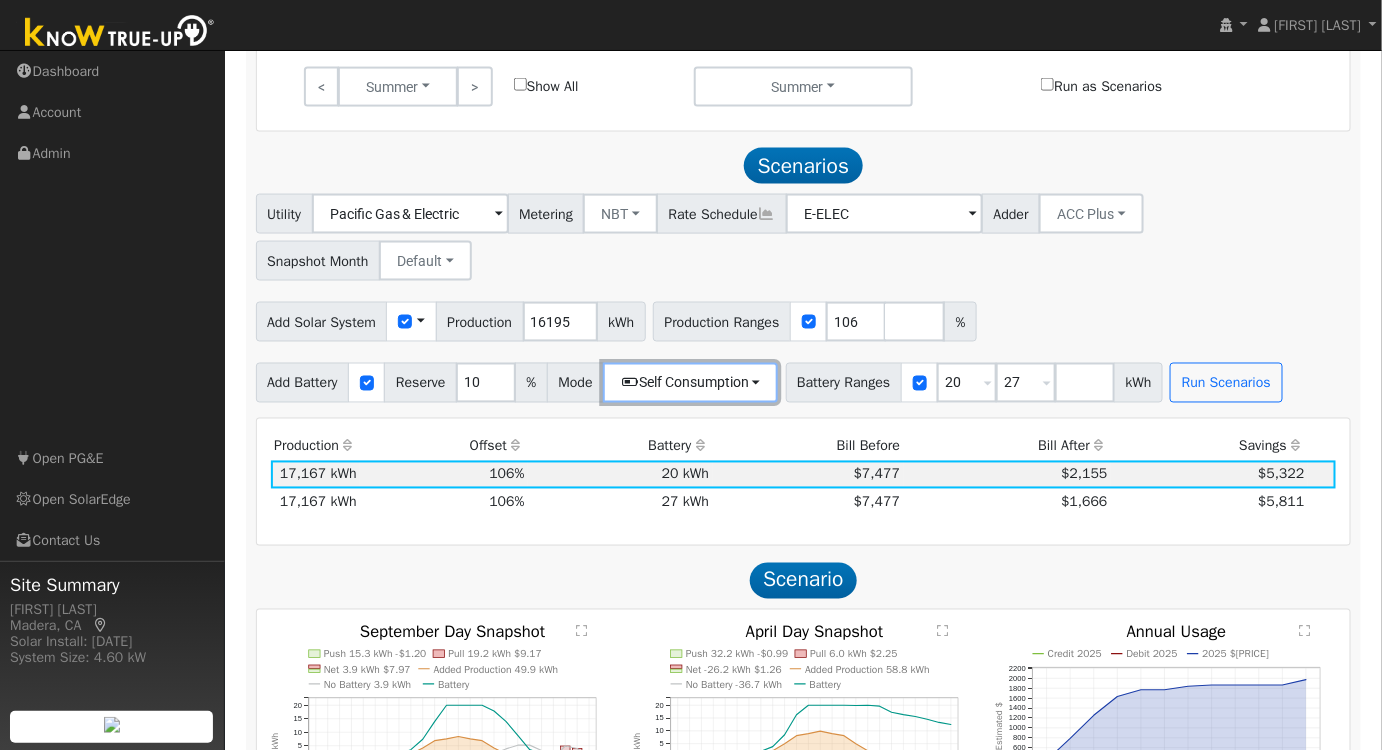 drag, startPoint x: 706, startPoint y: 376, endPoint x: 688, endPoint y: 415, distance: 42.953465 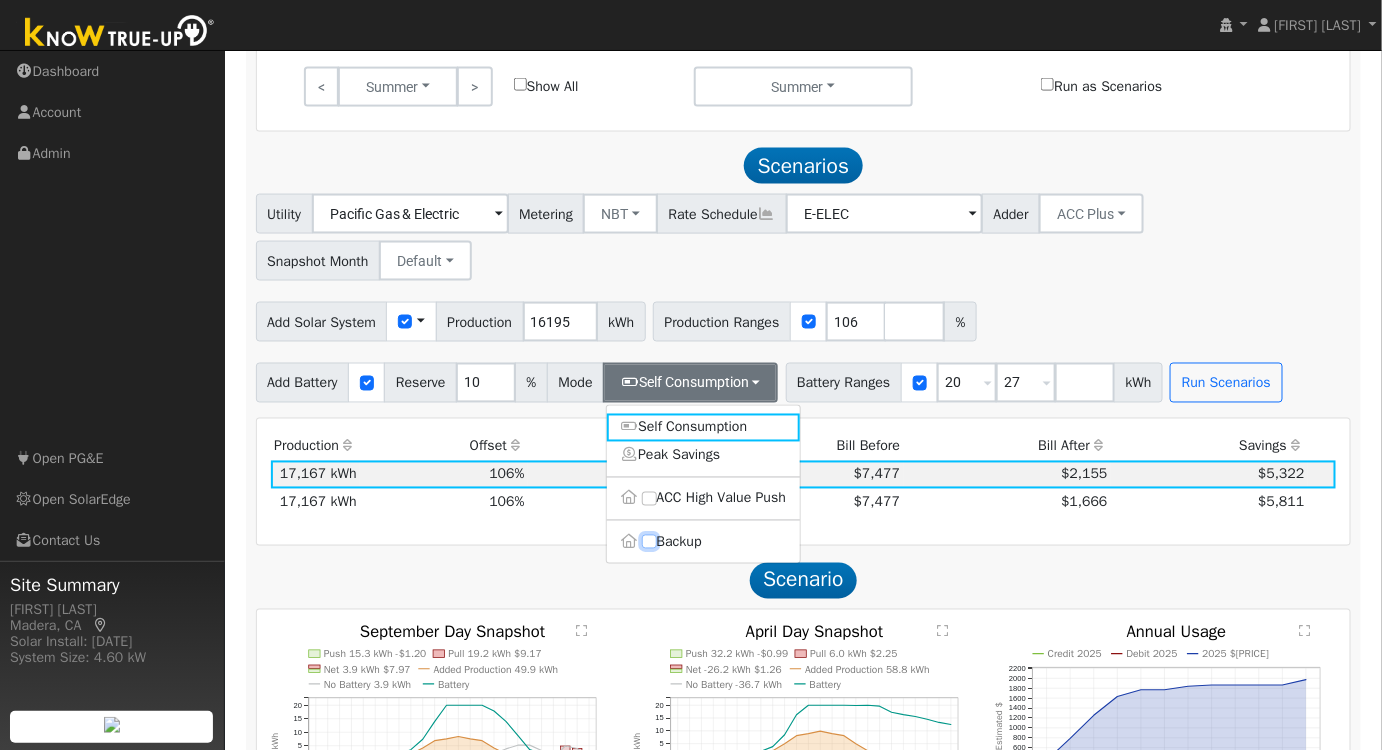 click on "Backup" at bounding box center (649, 542) 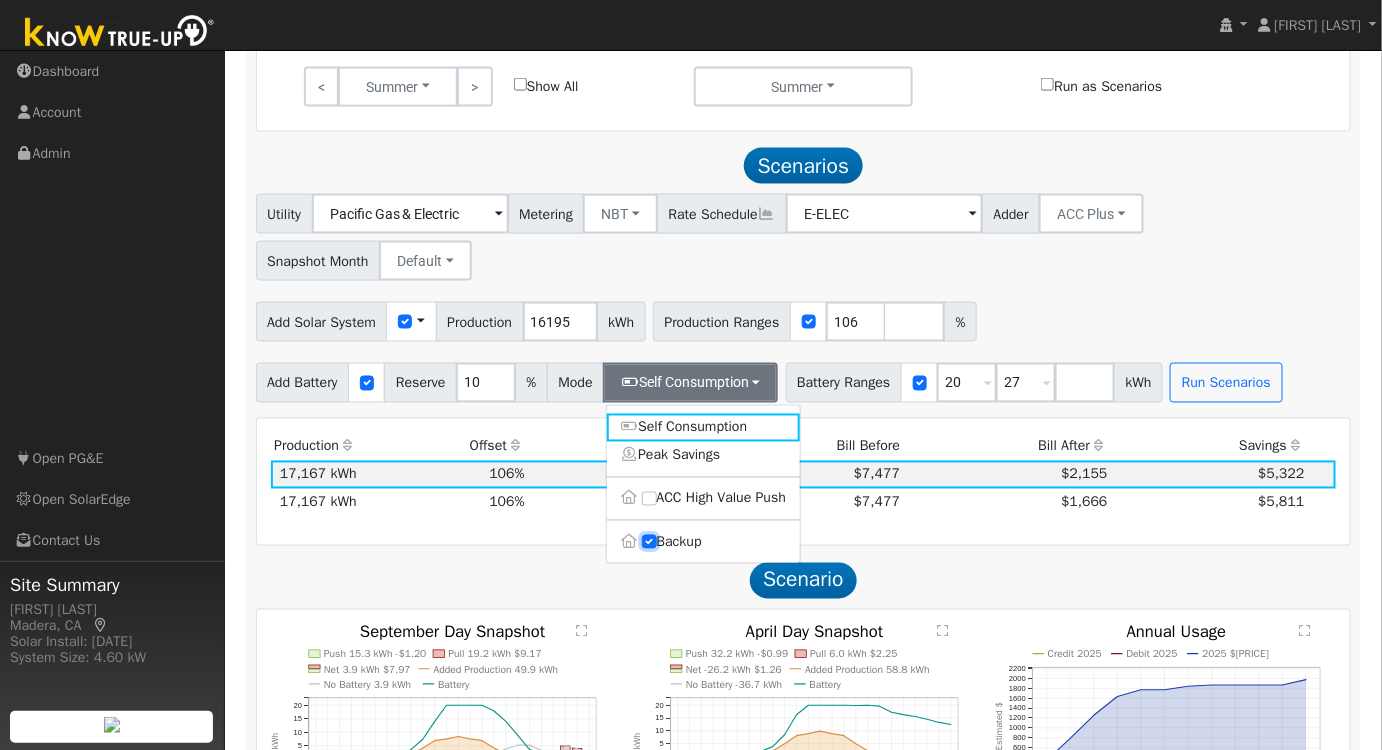 type on "20" 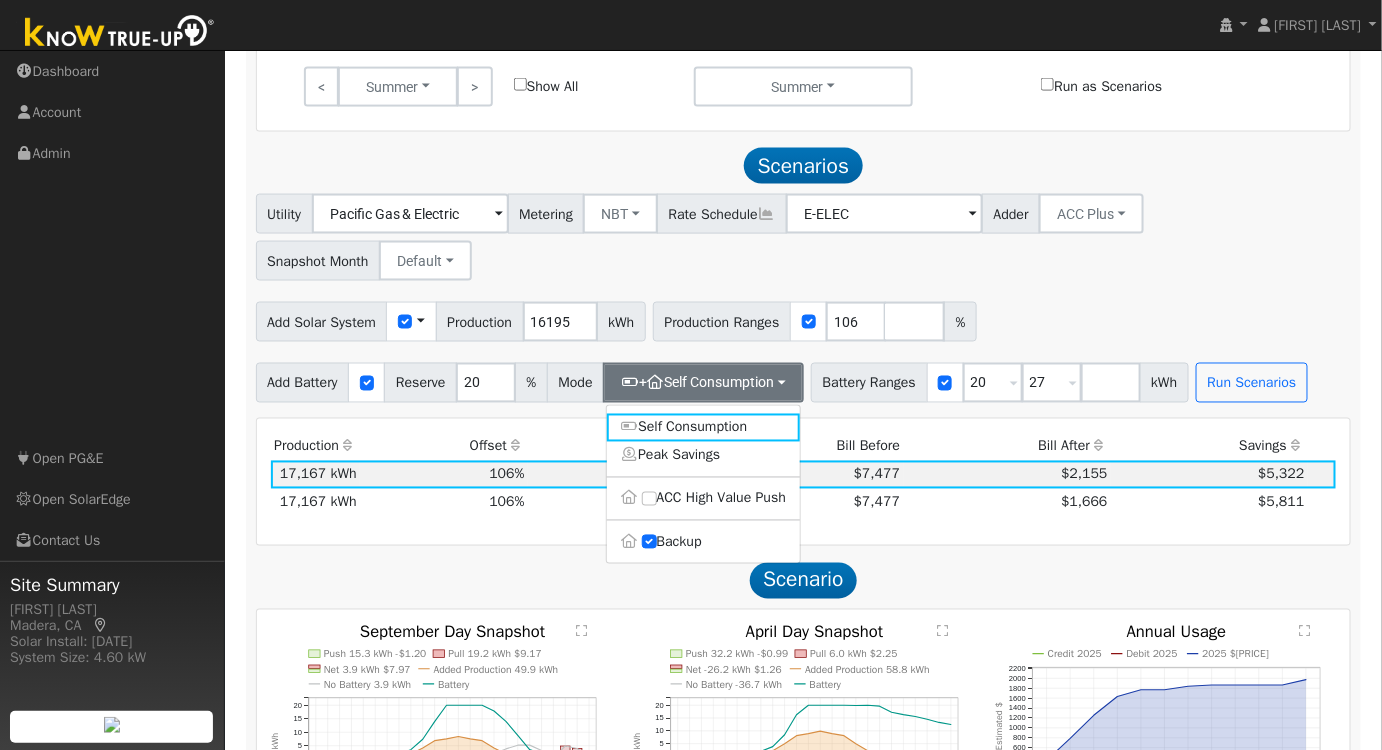 click on "Utility Pacific Gas & Electric Metering NBT NEM NBT Rate Schedule E-ELEC Adder ACC Plus - None - ACC Plus SB-535 Snapshot Month Default Jan Feb Mar Apr May Jun Jul Aug Sep Oct Nov Dec Add Solar System Use CSV Data Production 16195 kWh Production Ranges 106 % Add Battery Reserve 20 % Mode + Self Consumption Self Consumption Peak Savings ACC High Value Push Backup Battery Ranges 20 Overrides Reserve % Mode None None Self Consumption Peak Savings ACC High Value Push Backup 27 Overrides Reserve % Mode None None Self Consumption Peak Savings ACC High Value Push Backup kWh Run Scenarios" at bounding box center (803, 298) 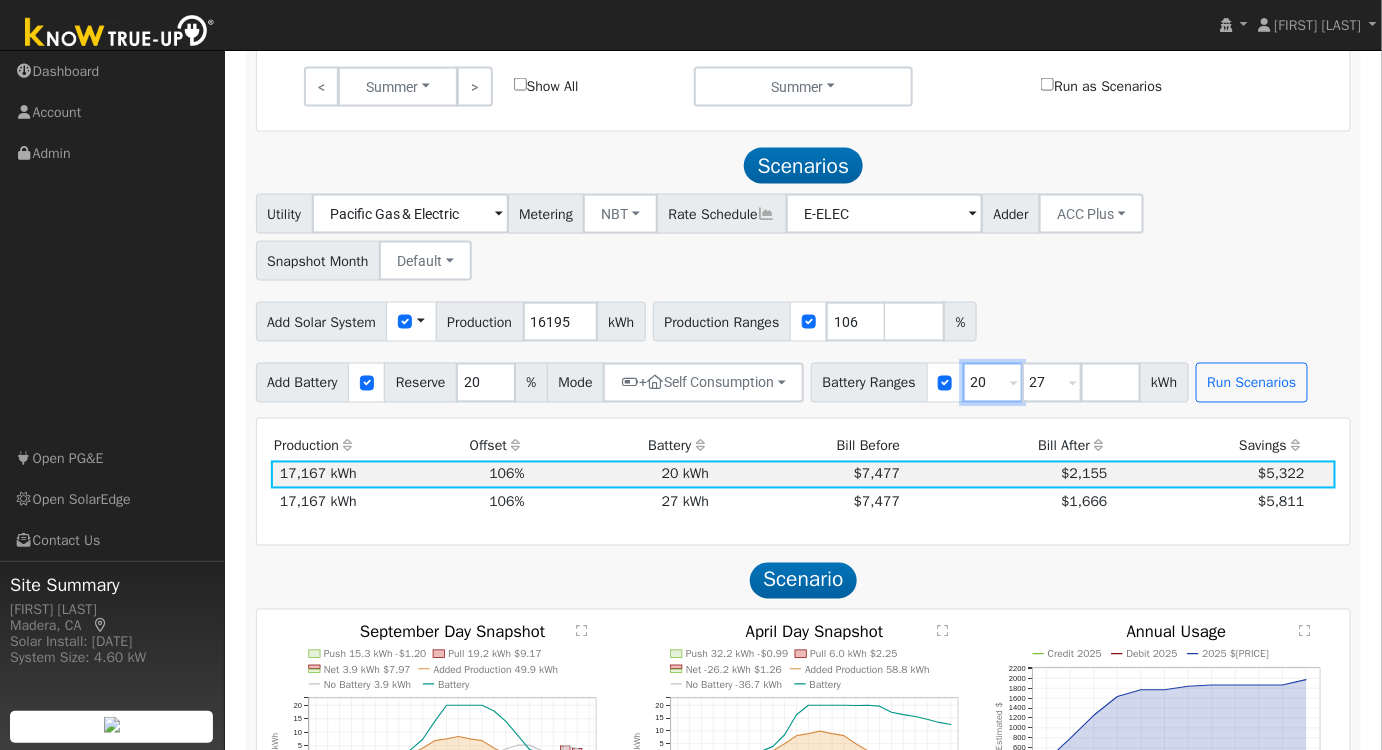 drag, startPoint x: 996, startPoint y: 386, endPoint x: 802, endPoint y: 396, distance: 194.25757 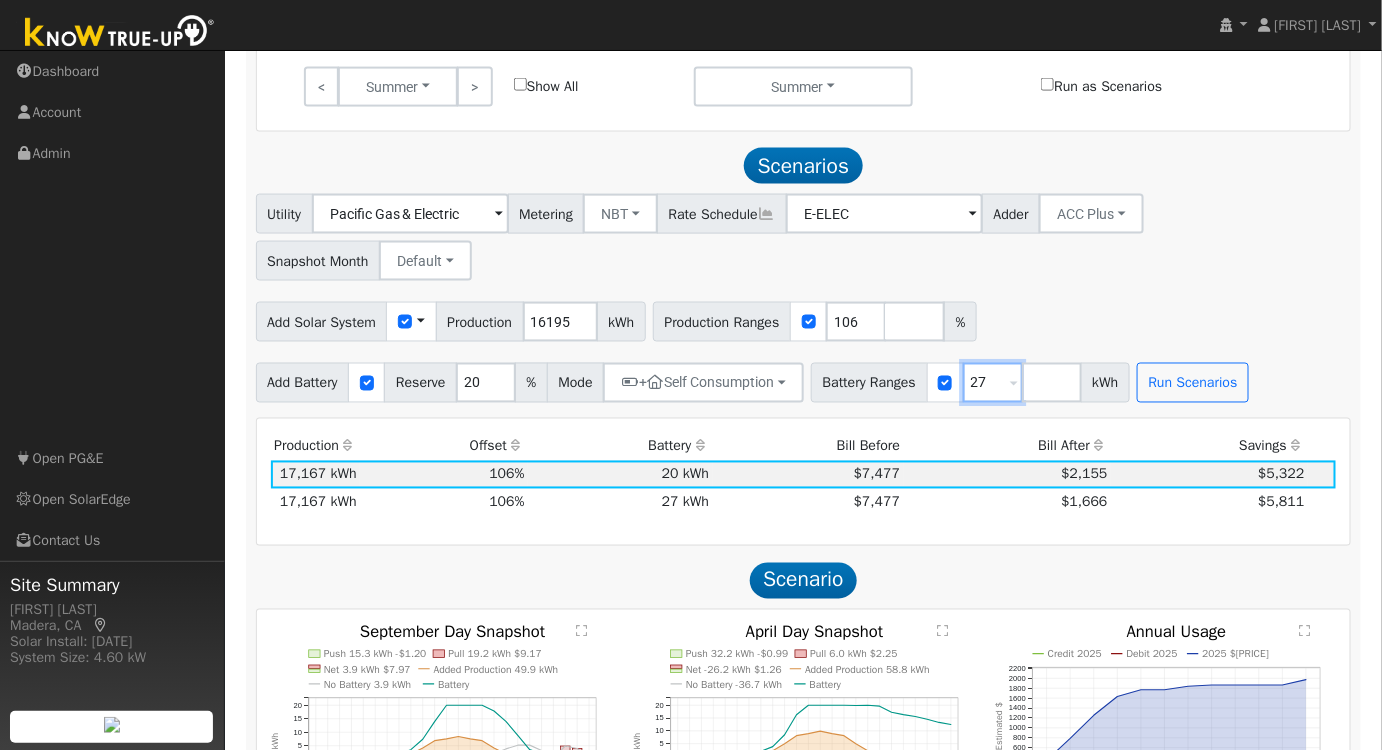 type on "27" 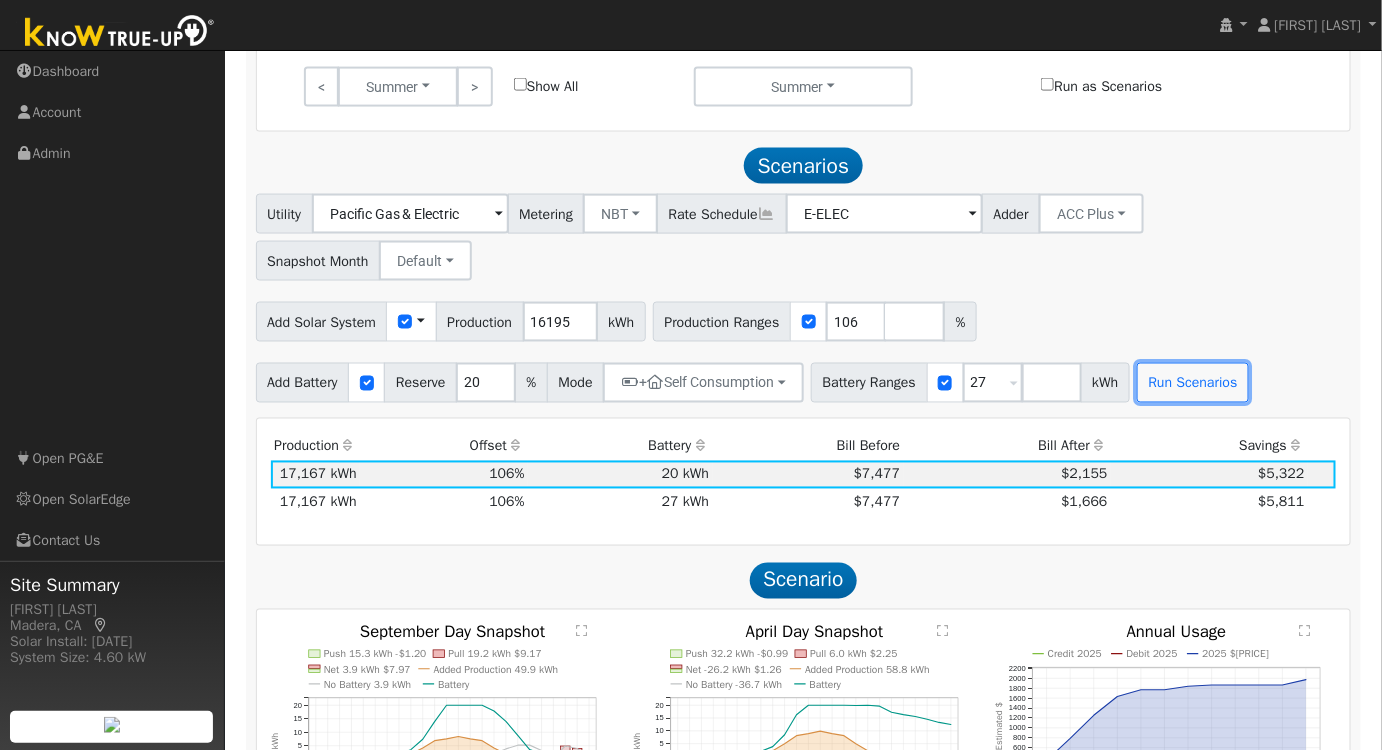 click on "Run Scenarios" at bounding box center [1193, 383] 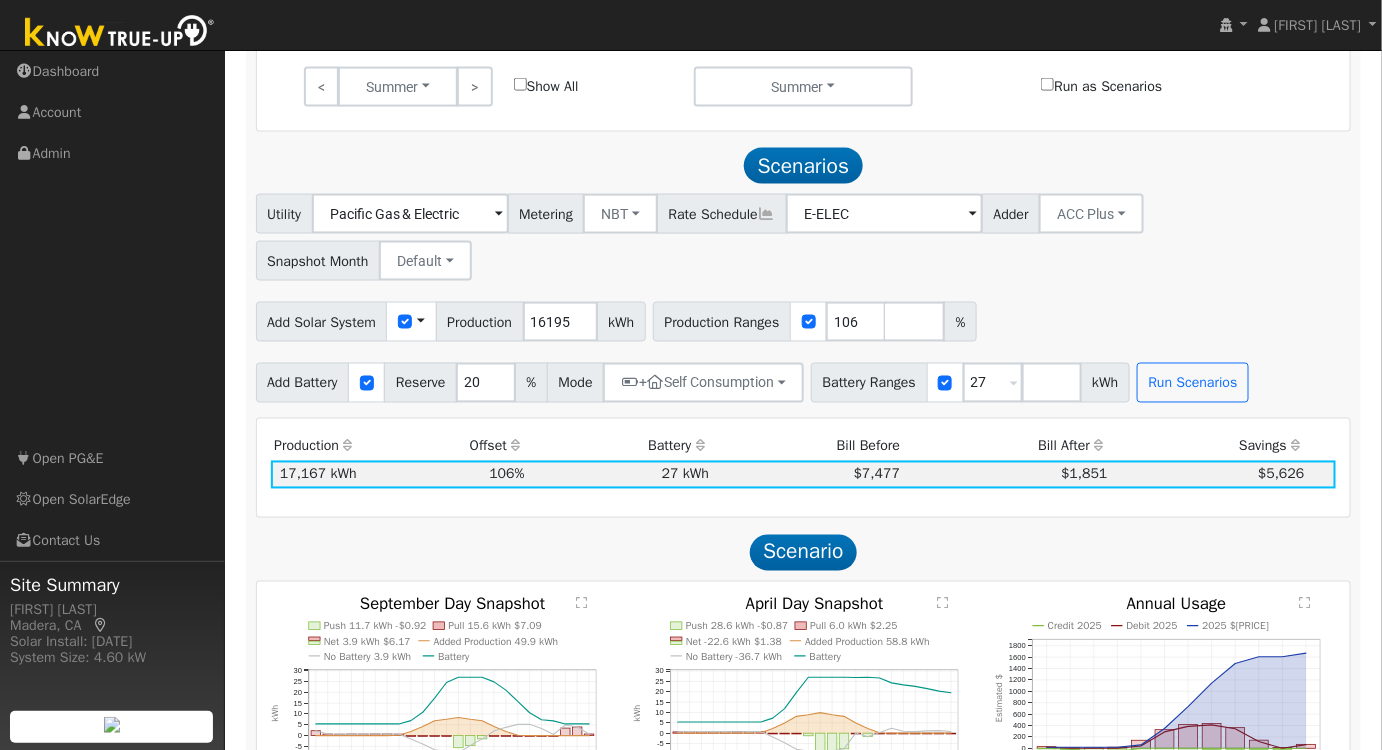 scroll, scrollTop: 1026, scrollLeft: 0, axis: vertical 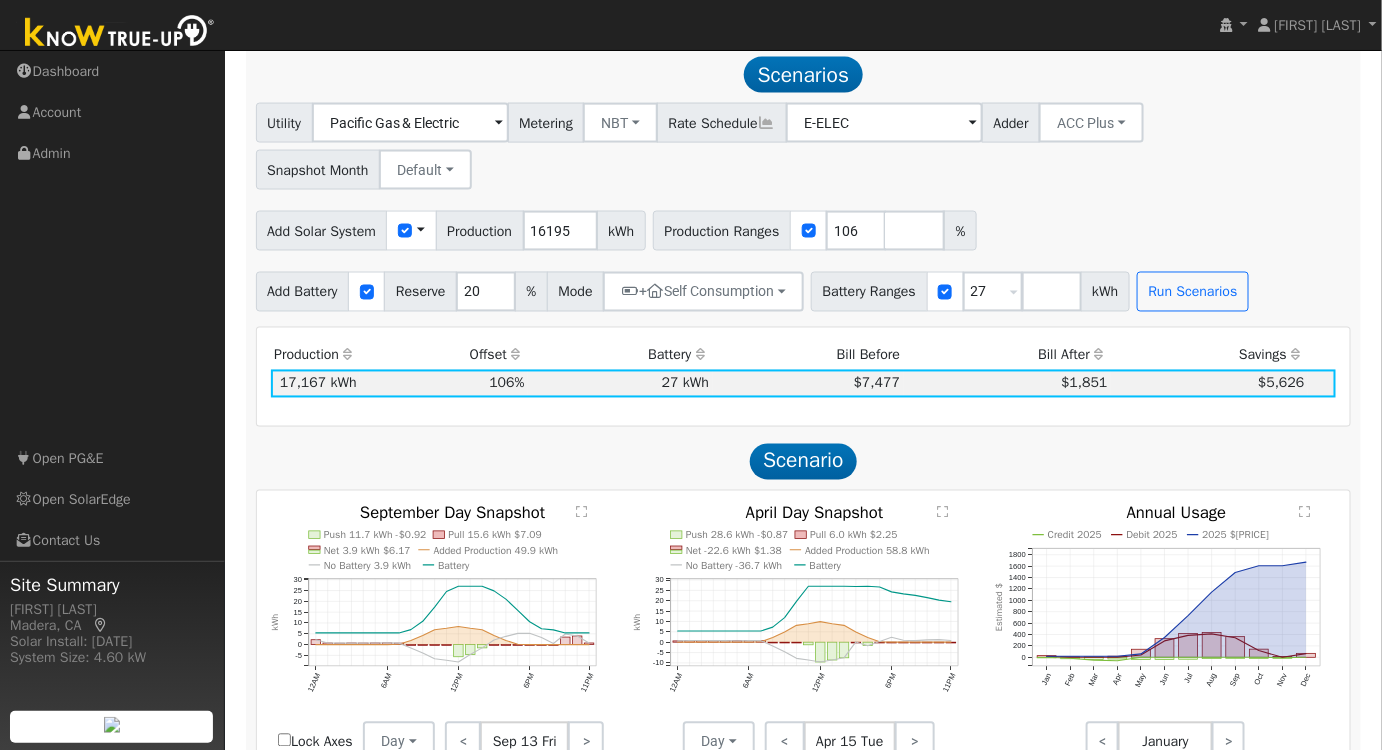 click on "" 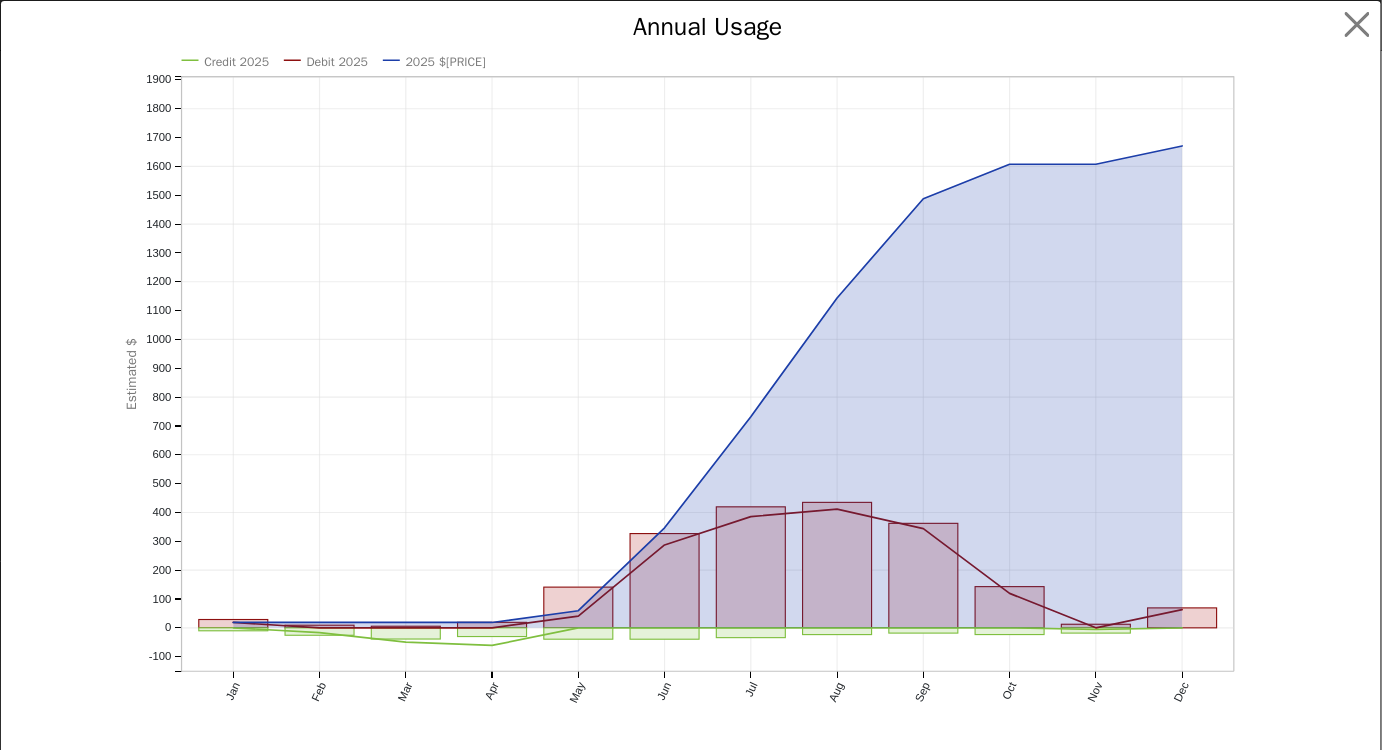 scroll, scrollTop: 1028, scrollLeft: 0, axis: vertical 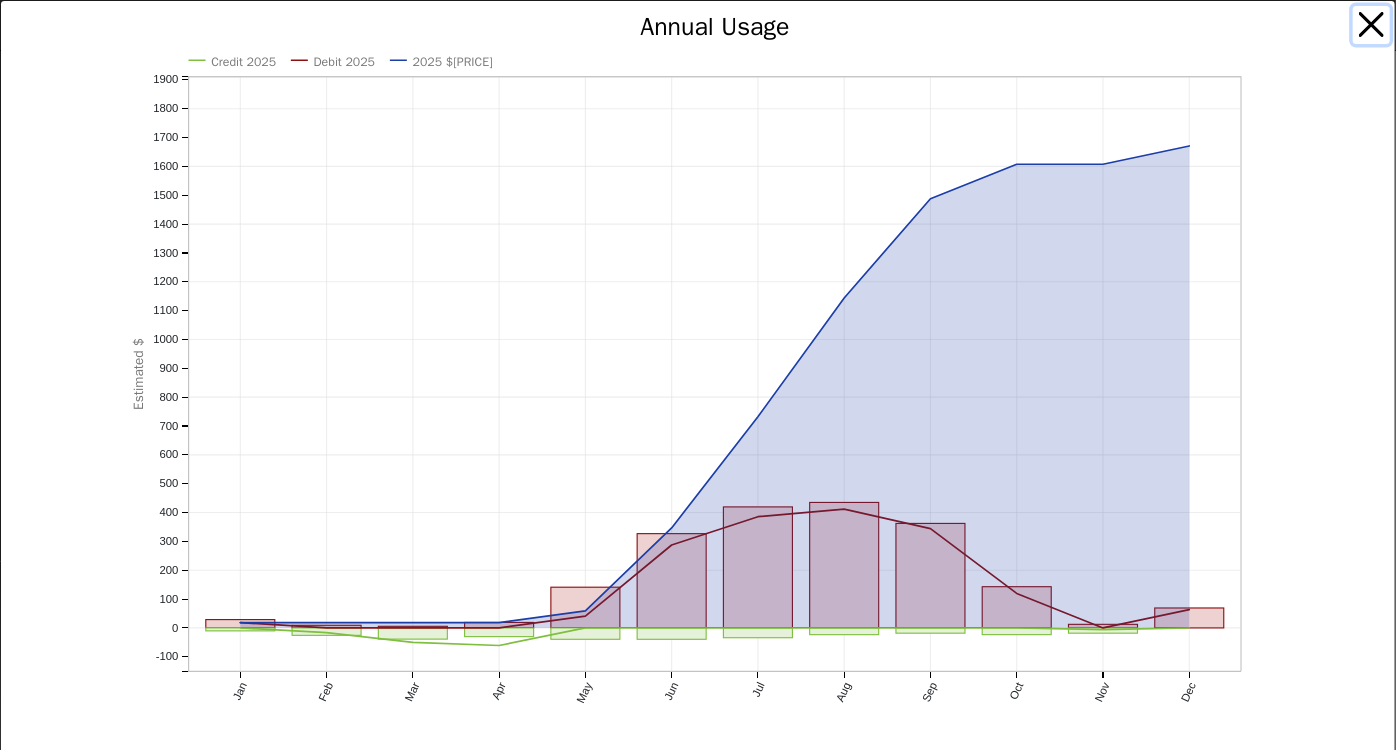 click at bounding box center (1372, 25) 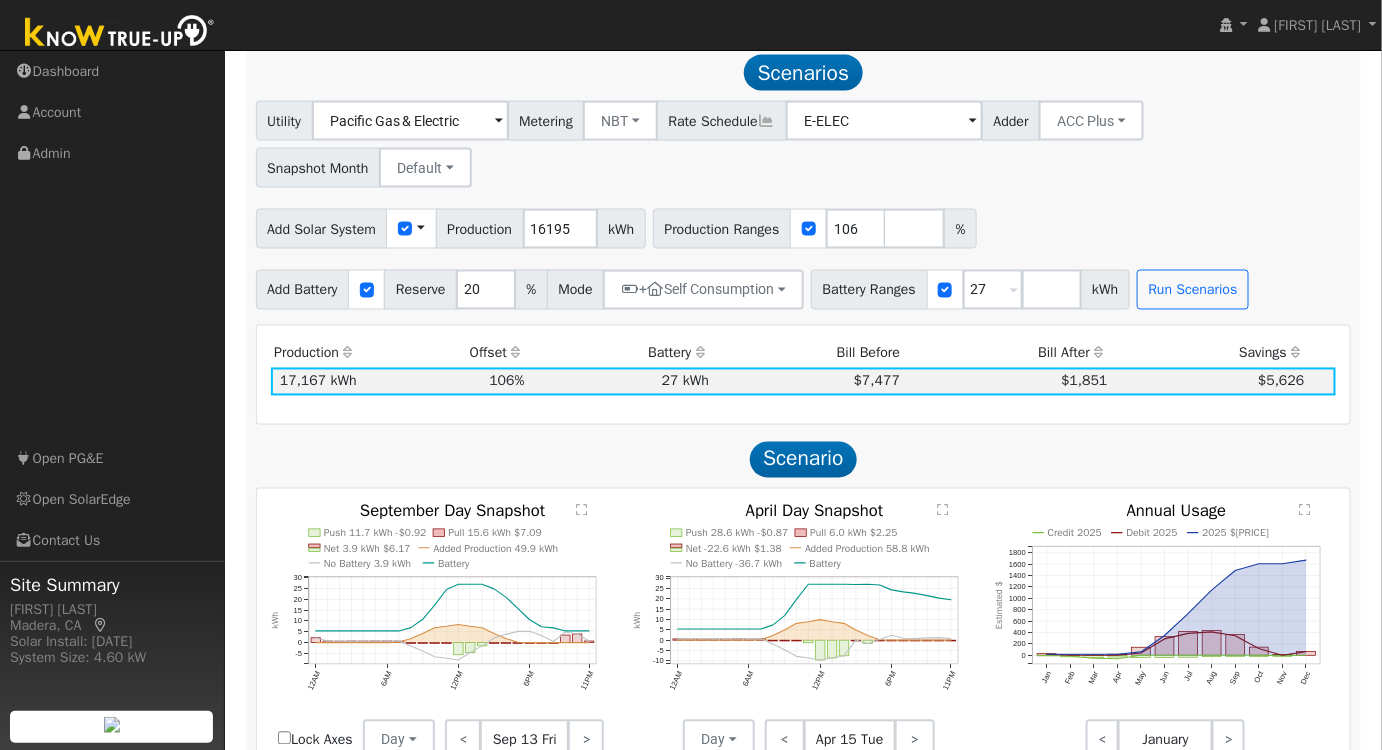 click on "" 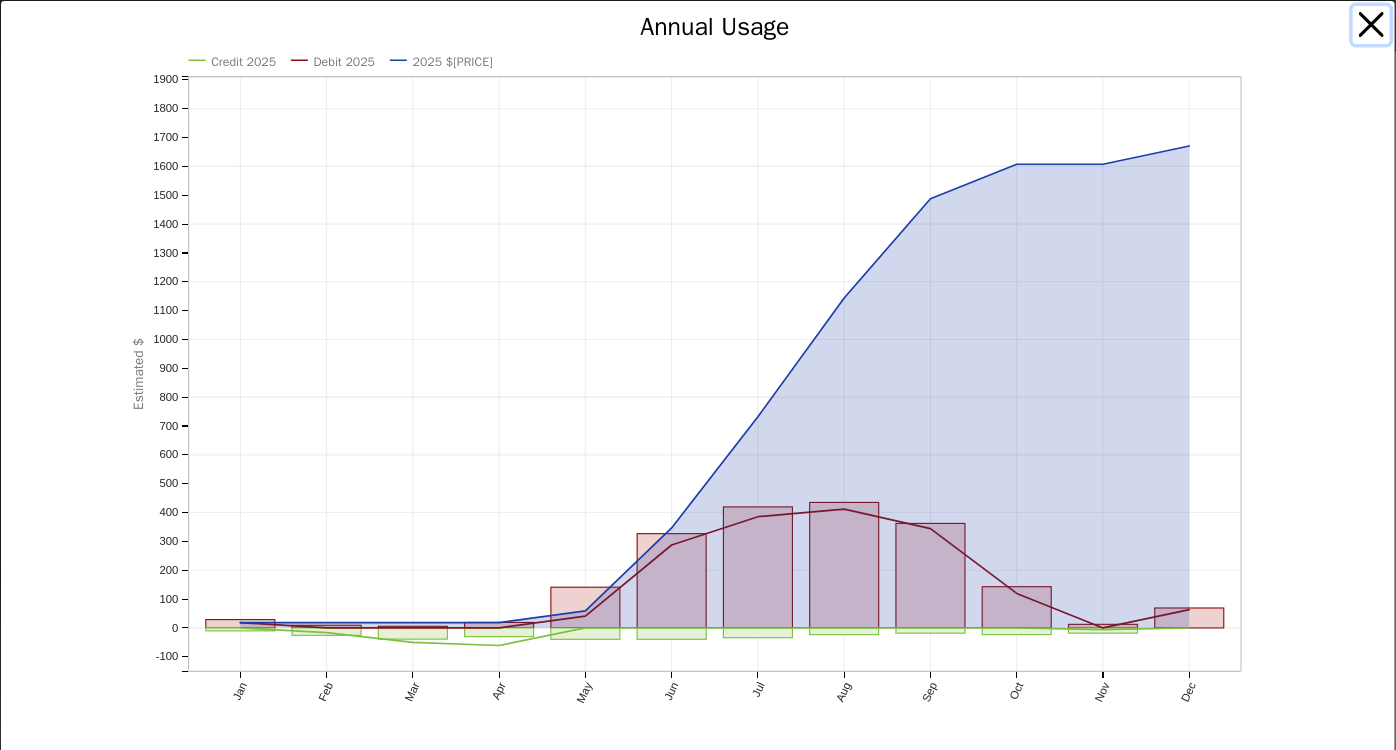 click at bounding box center [1372, 25] 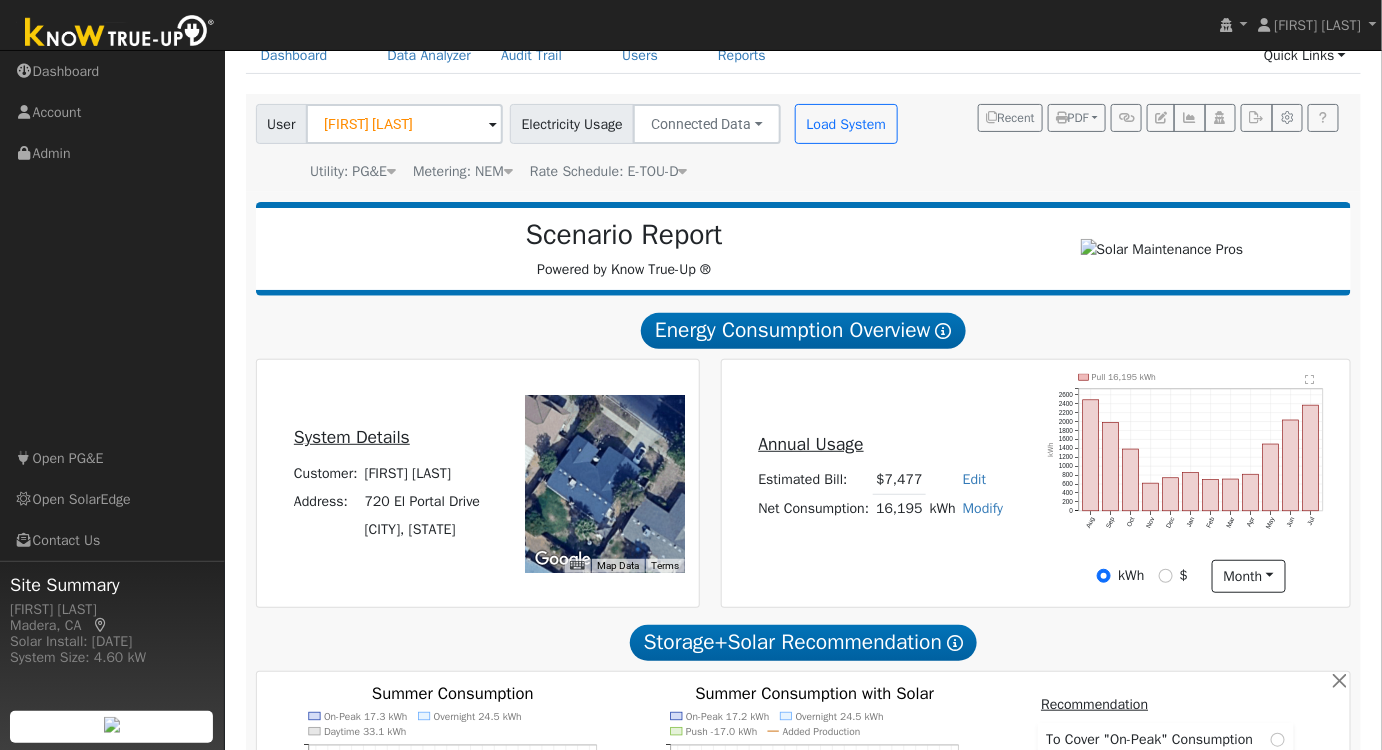 scroll, scrollTop: 0, scrollLeft: 0, axis: both 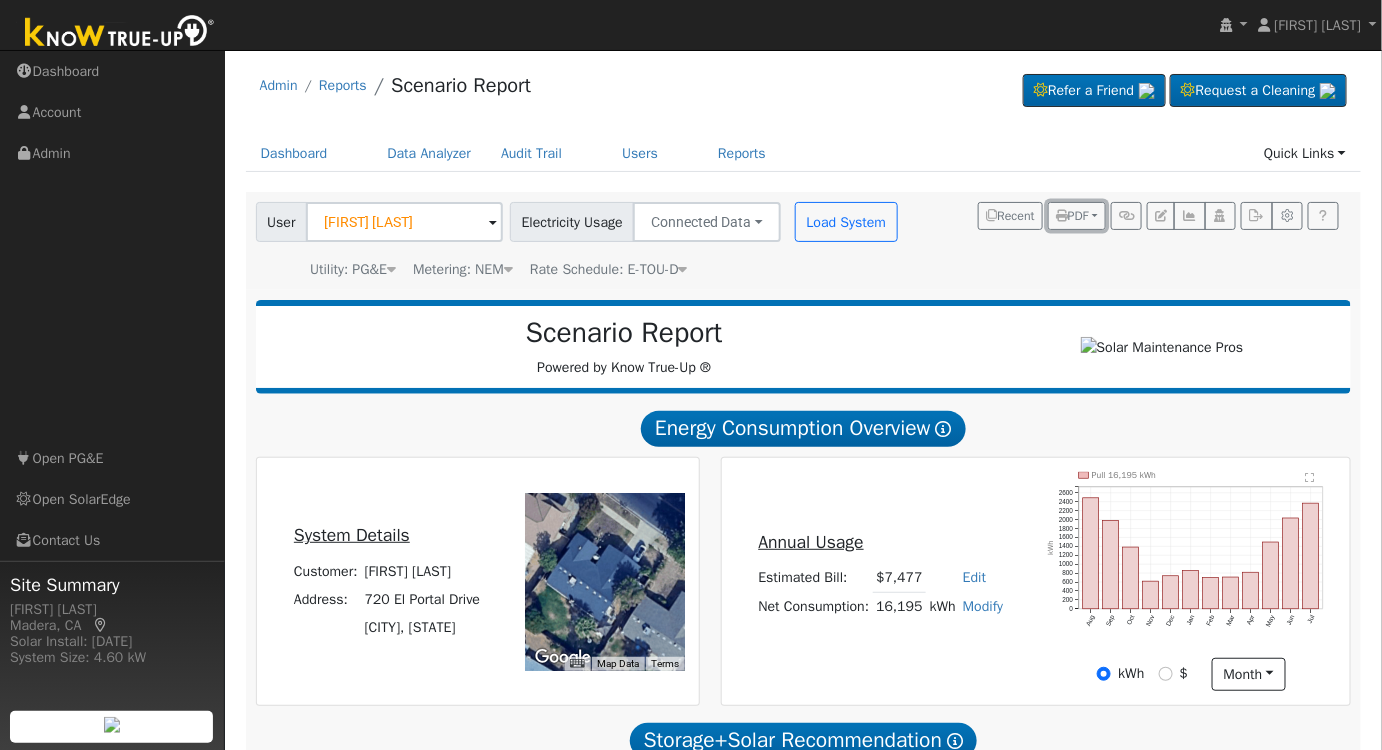 click on "PDF" at bounding box center (1072, 216) 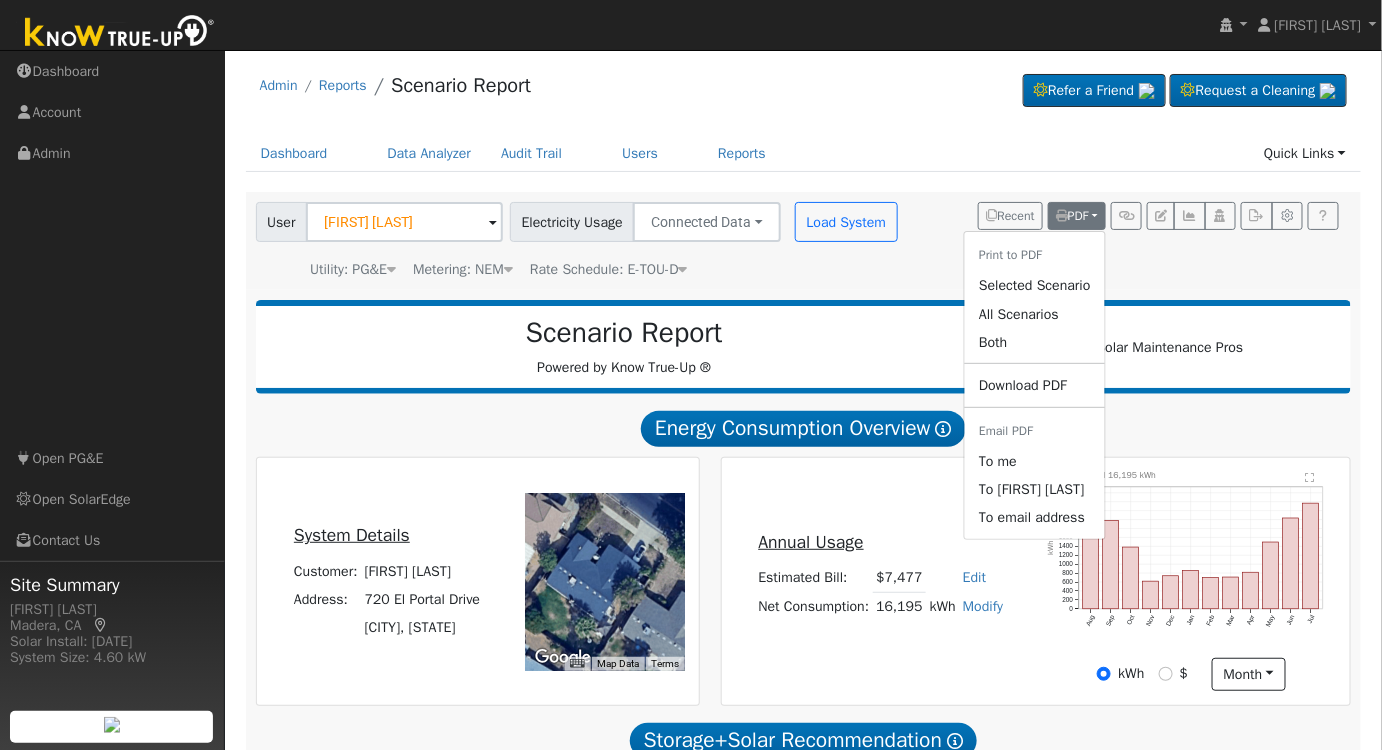 click on "Selected Scenario" at bounding box center (1035, 286) 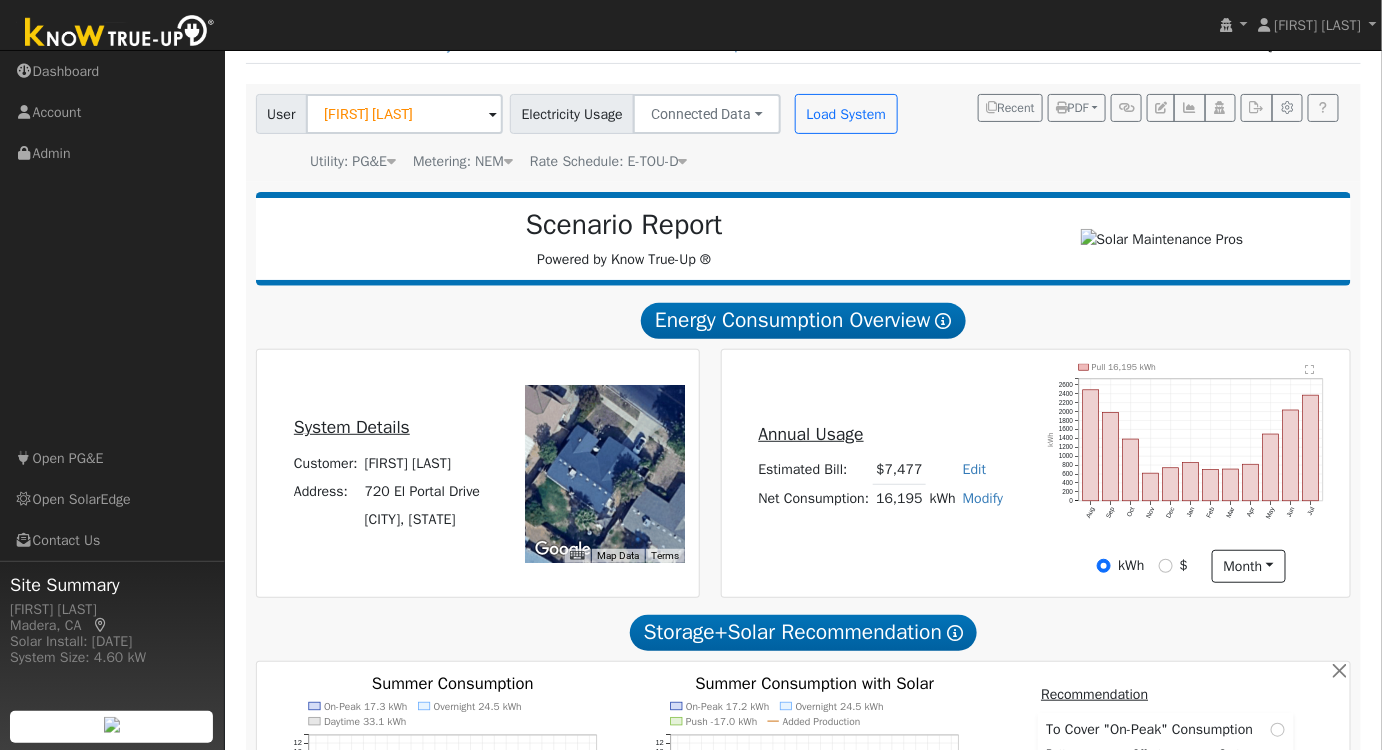 scroll, scrollTop: 90, scrollLeft: 0, axis: vertical 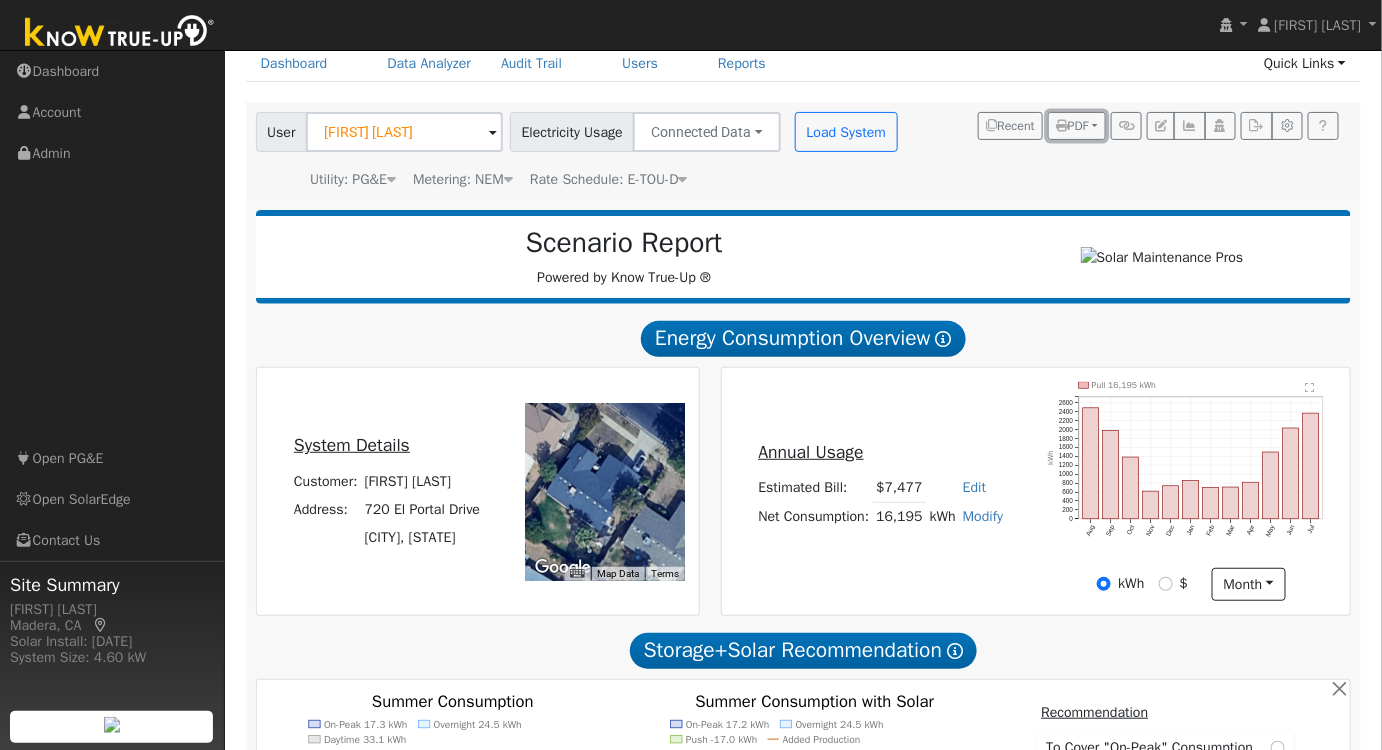 click on "PDF" at bounding box center [1072, 126] 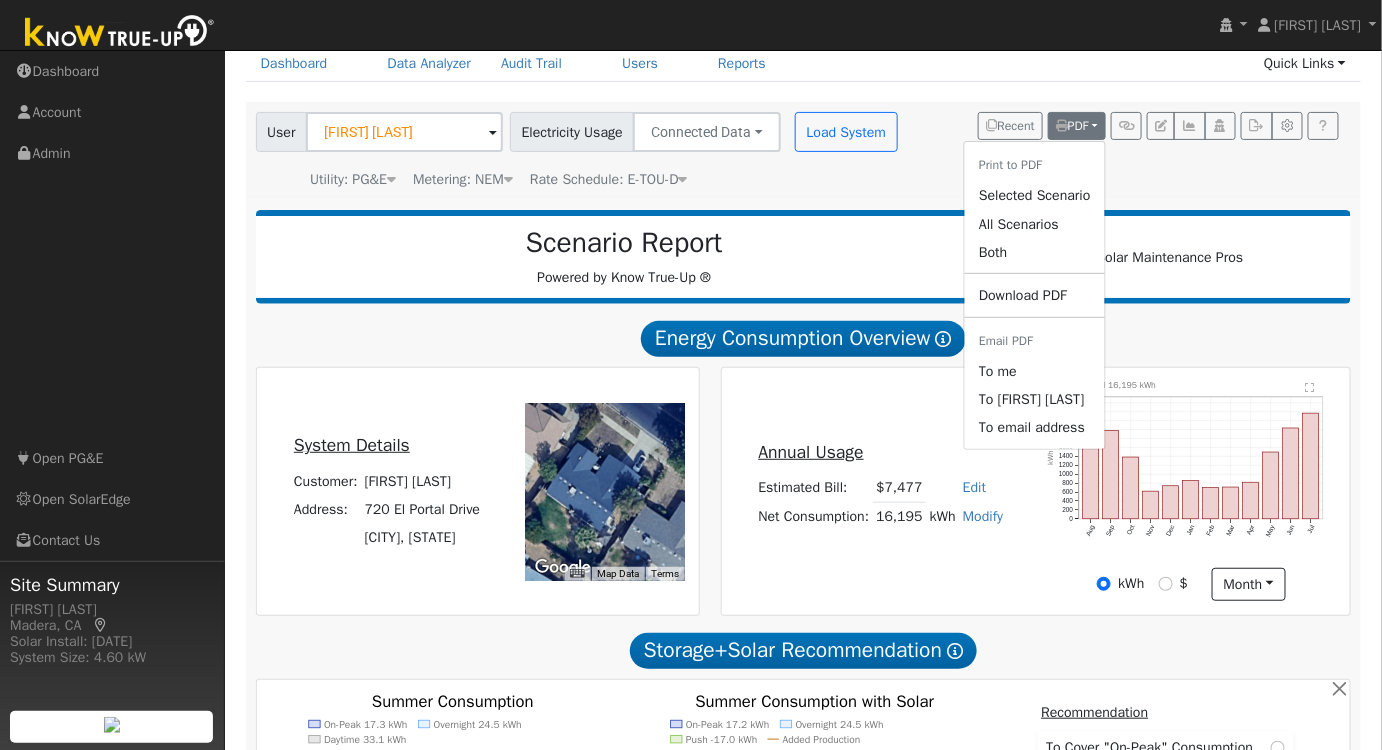 click on "Selected Scenario" at bounding box center [1035, 196] 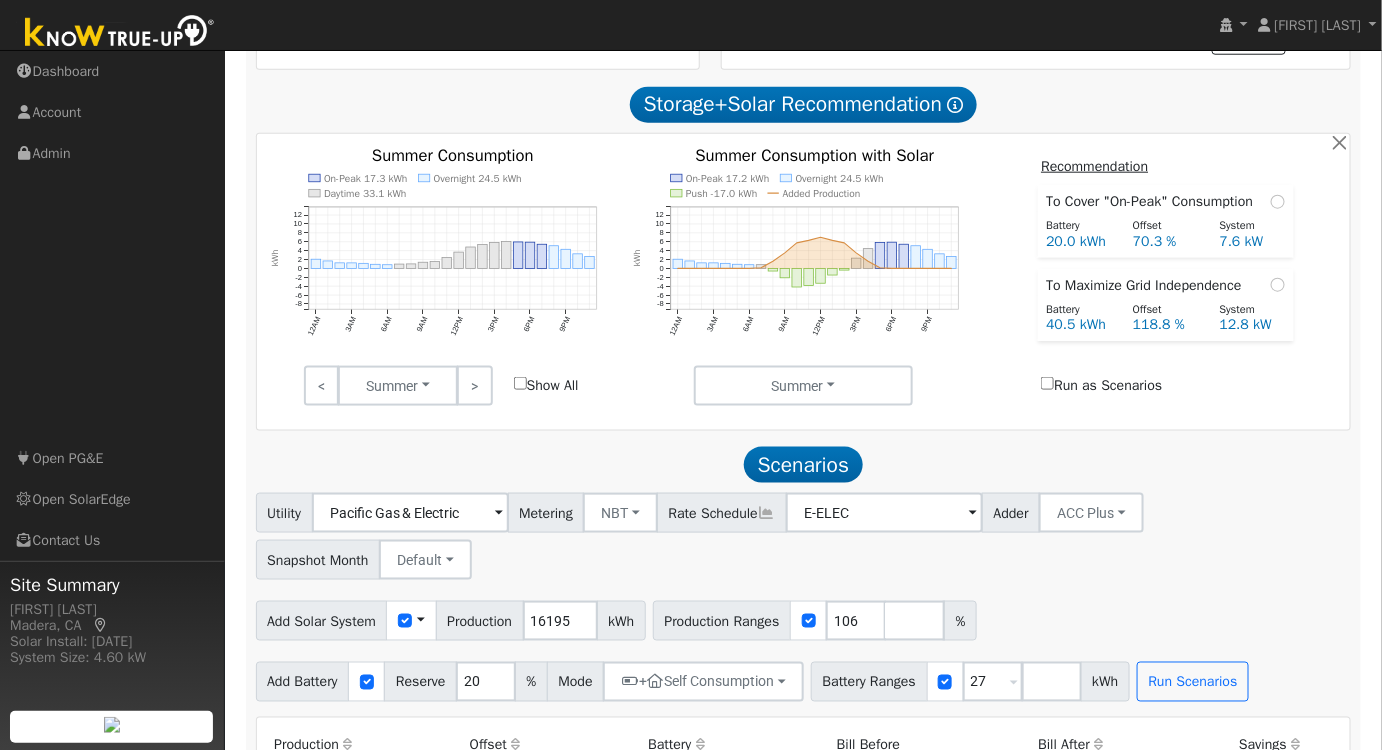 scroll, scrollTop: 818, scrollLeft: 0, axis: vertical 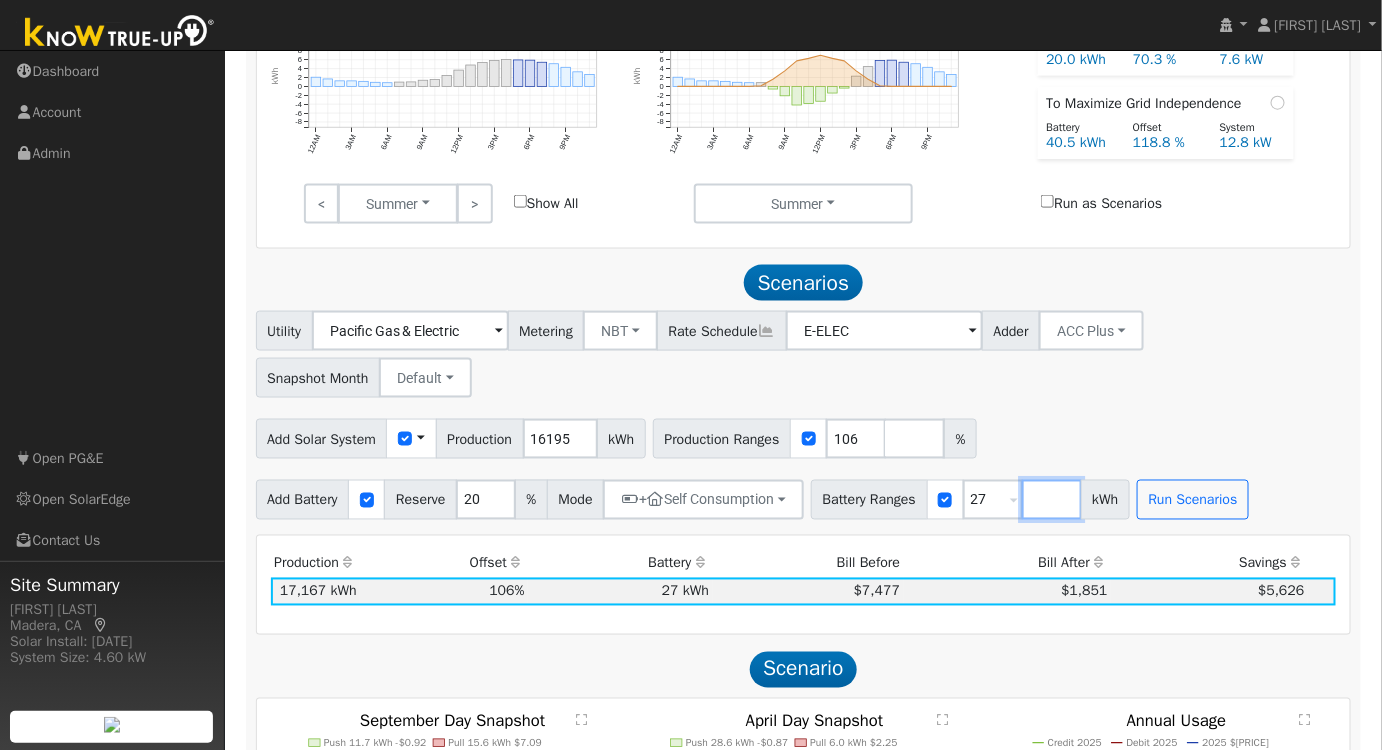 click at bounding box center [1052, 500] 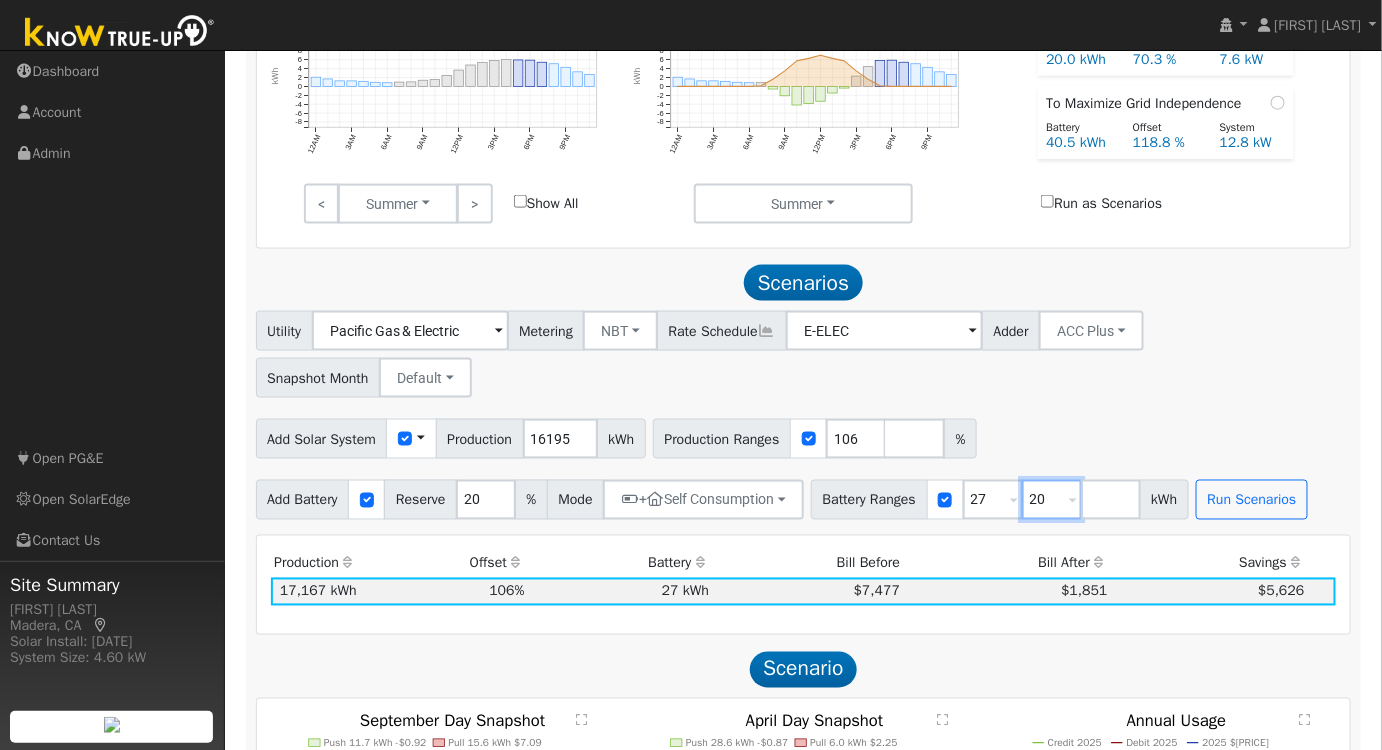 type on "20" 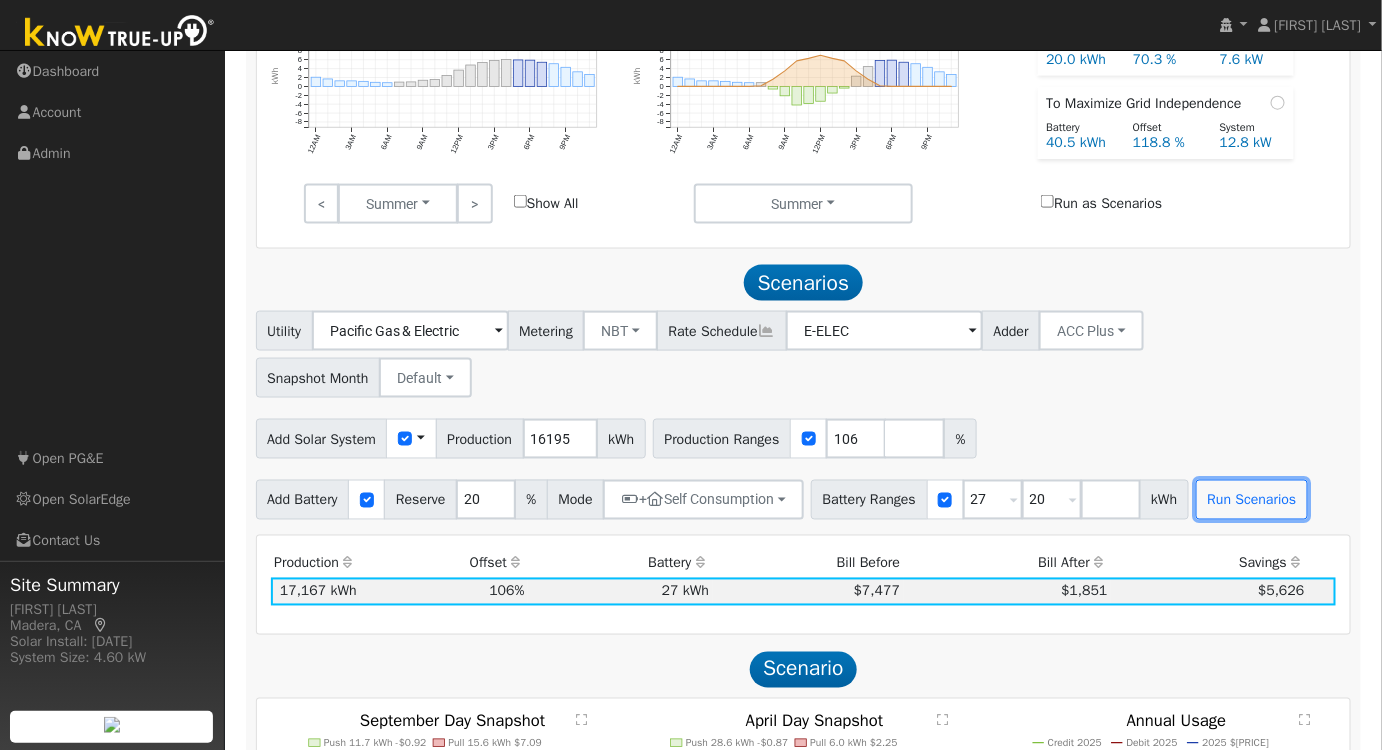 type on "20" 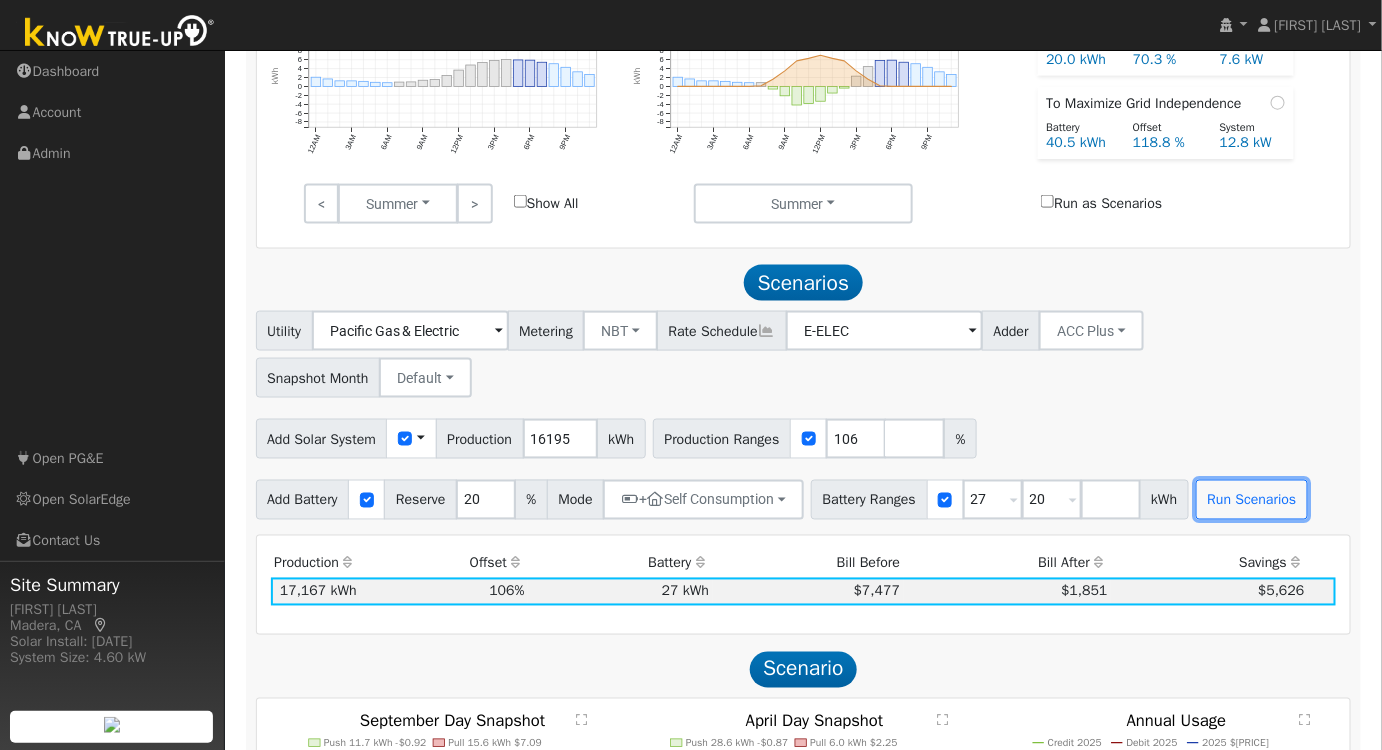 type on "27" 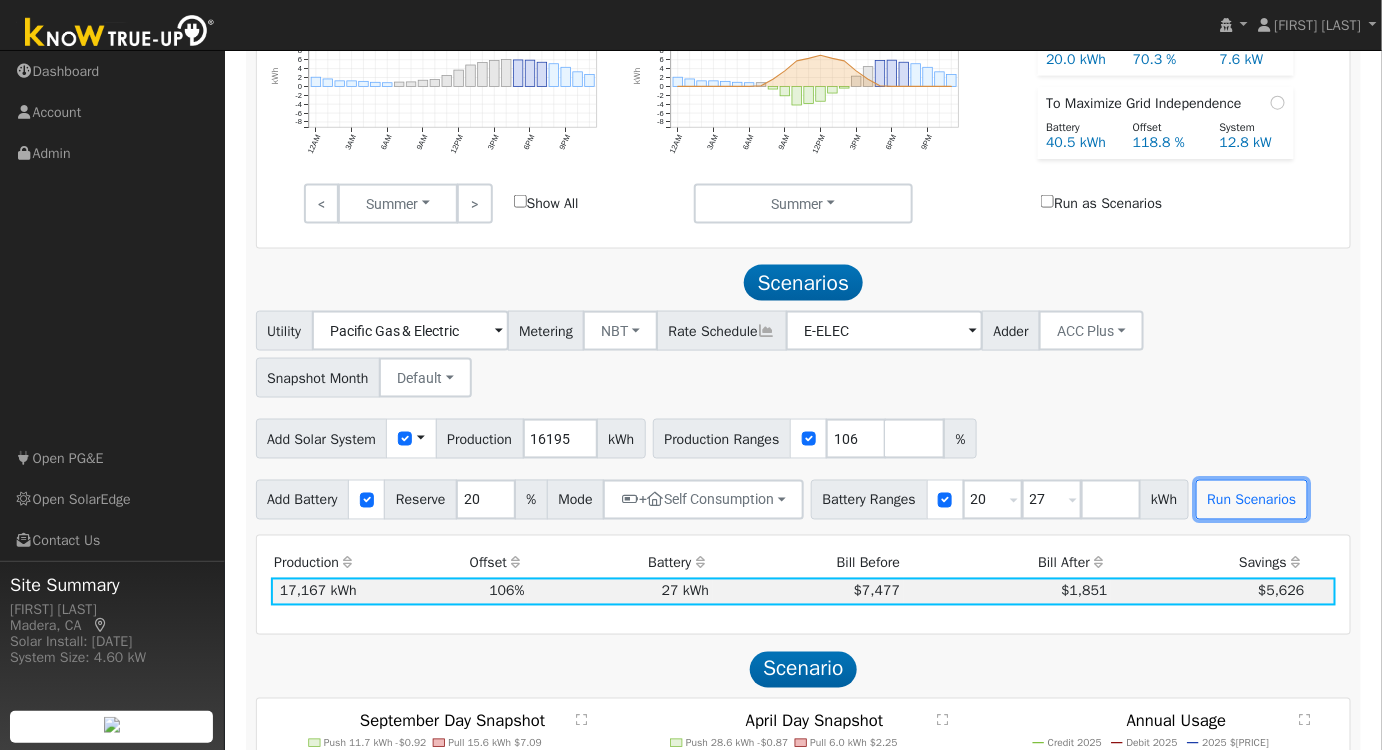 click on "Run Scenarios" at bounding box center (1252, 500) 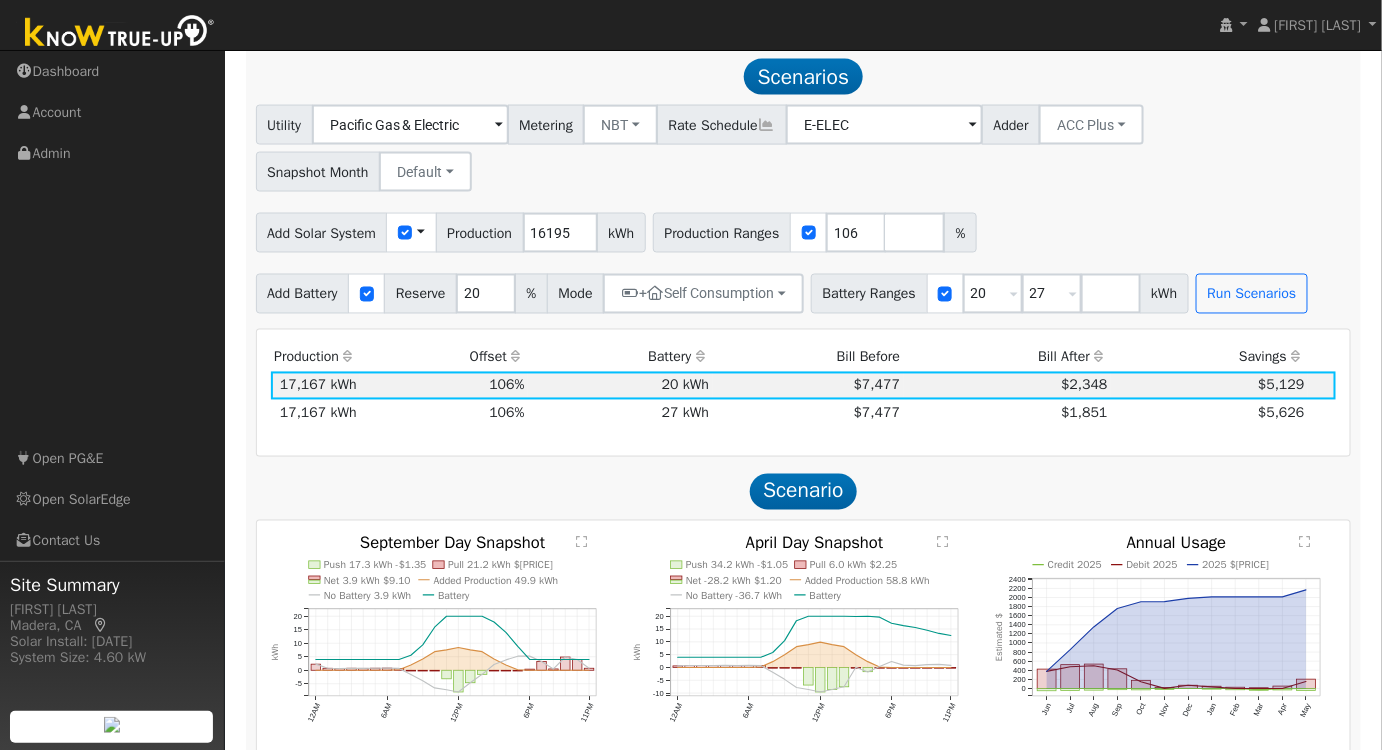 scroll, scrollTop: 1026, scrollLeft: 0, axis: vertical 